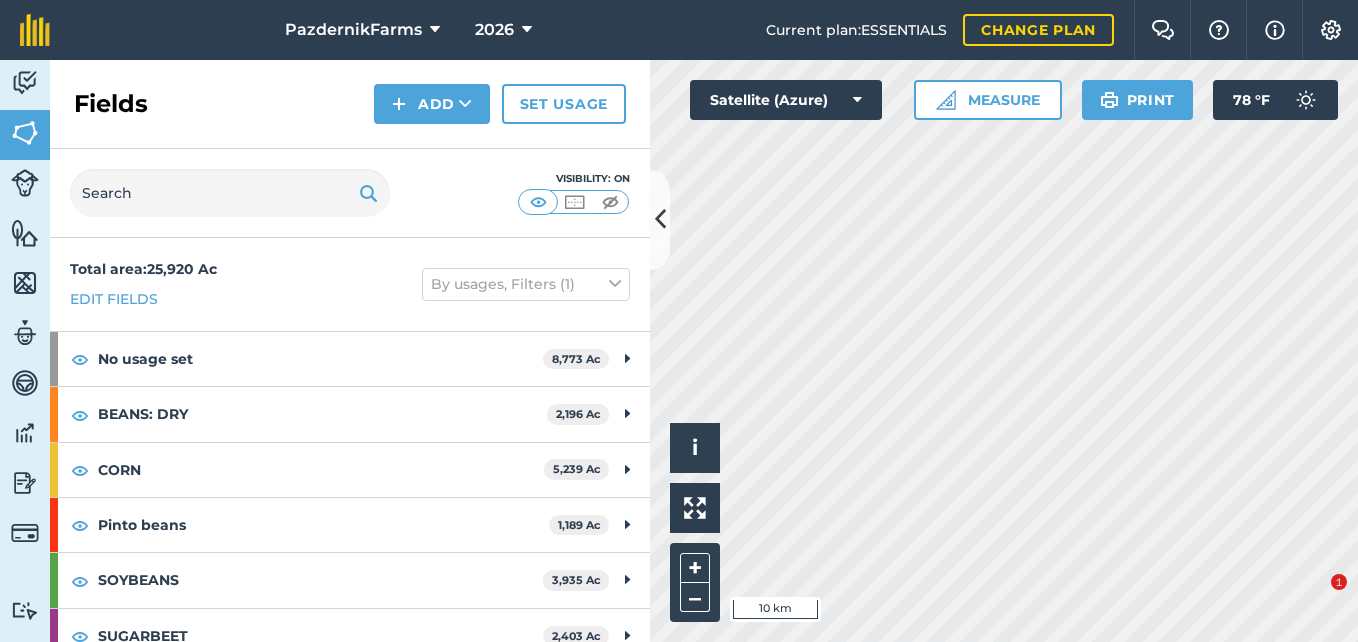 scroll, scrollTop: 0, scrollLeft: 0, axis: both 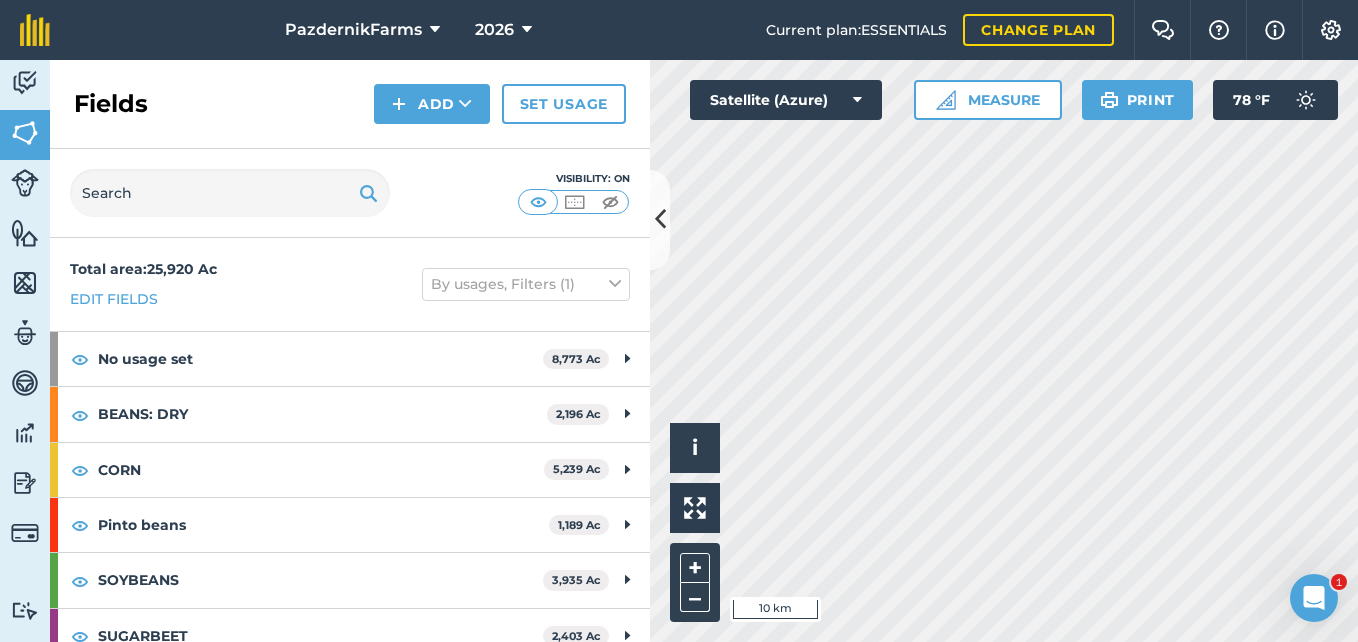 click at bounding box center [660, 219] 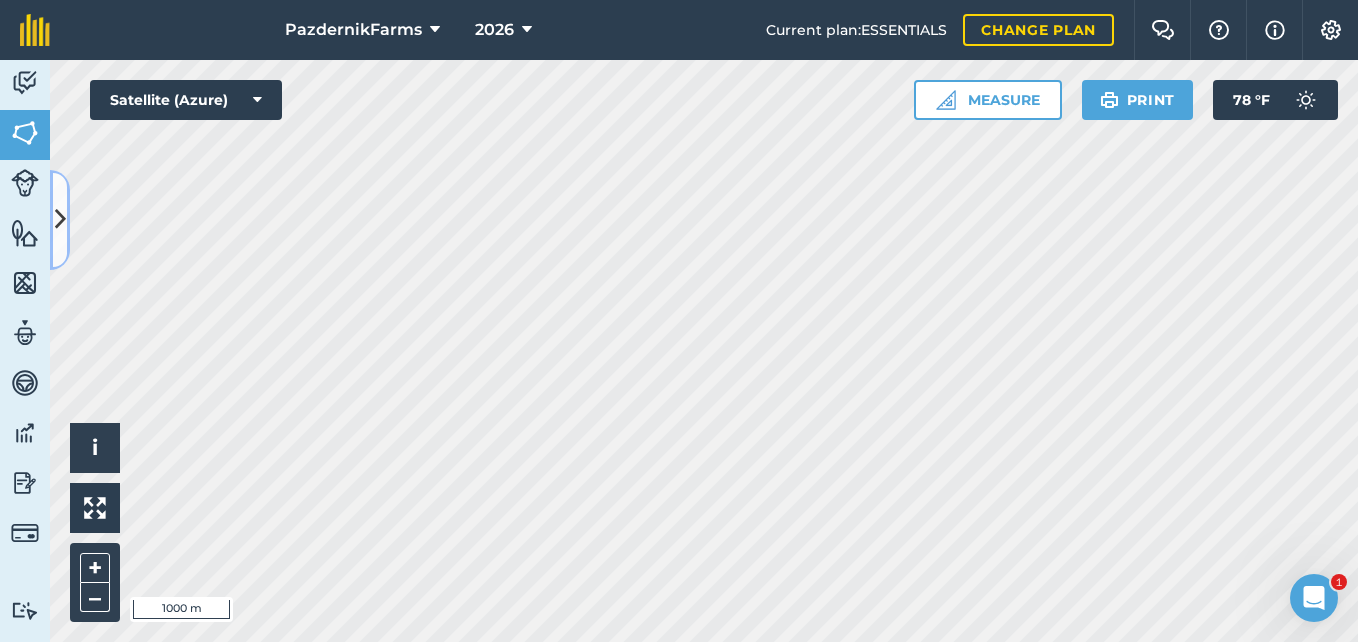 click at bounding box center [60, 220] 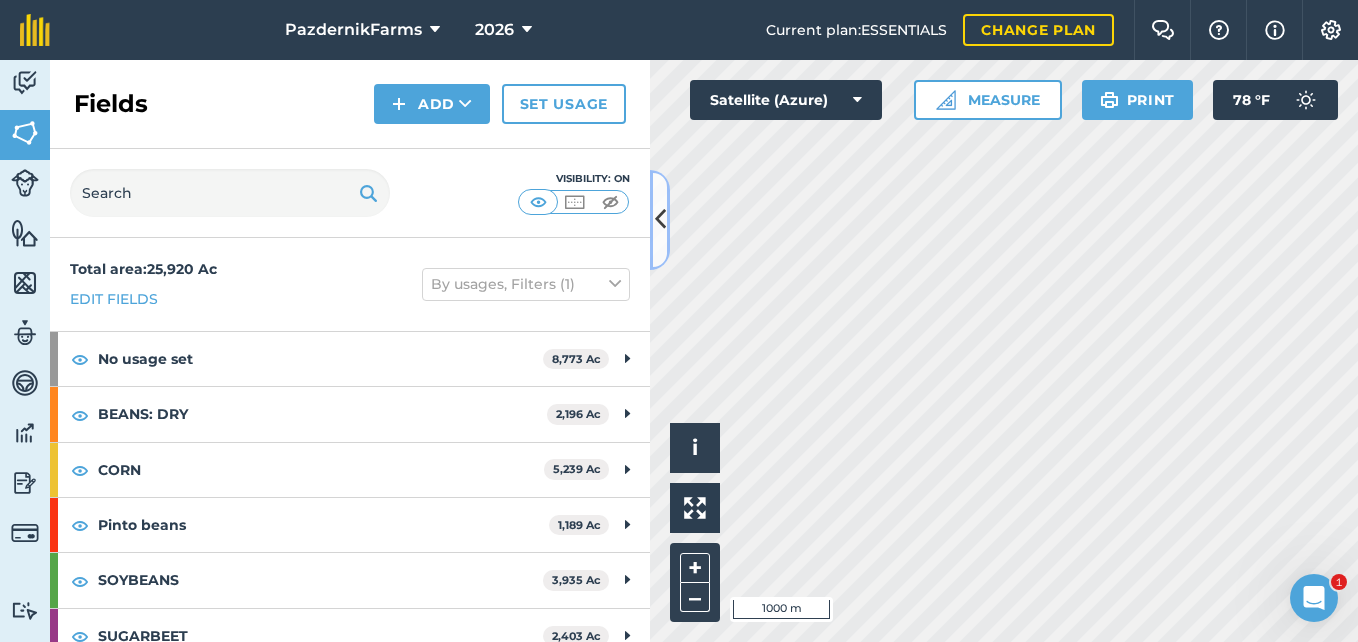 click at bounding box center [660, 219] 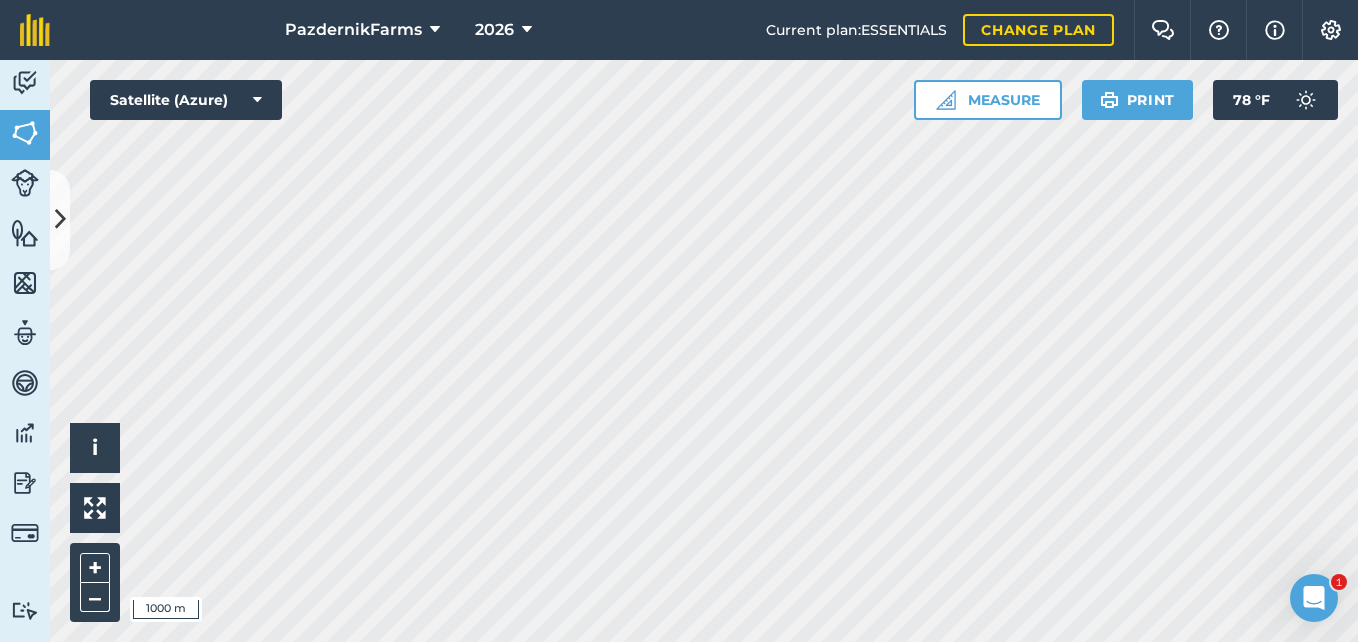 click on "PazdernikFarms 2026 Current plan :  ESSENTIALS   Change plan Farm Chat Help Info Settings PazdernikFarms  -  2026 Reproduced with the permission of  Microsoft Printed on  [DATE] Field usages No usage set BEANS: DRY CORN Pinto beans SOYBEANS SUGARBEET WHEAT Feature types Trees Water Activity Fields Livestock Features Maps Team Vehicles Data Reporting Billing Tutorials Tutorials Fields   Add   Set usage Visibility: On Total area :  25,920   Ac Edit fields By usages, Filters (1) No usage set 8,773   [PERSON_NAME][GEOGRAPHIC_DATA]  156.2   [PERSON_NAME][GEOGRAPHIC_DATA]  147.9   [GEOGRAPHIC_DATA][PERSON_NAME][GEOGRAPHIC_DATA]  269.1   [GEOGRAPHIC_DATA][PERSON_NAME][GEOGRAPHIC_DATA]  302.9   [PERSON_NAME][GEOGRAPHIC_DATA]  282   [GEOGRAPHIC_DATA][PERSON_NAME]  260.1   [PERSON_NAME]  321.9   [PERSON_NAME][GEOGRAPHIC_DATA]  223.7   [PERSON_NAME]  46.57   [PERSON_NAME][GEOGRAPHIC_DATA]  86.64   [PERSON_NAME]  77.41   [PERSON_NAME]  234.2   [PERSON_NAME][GEOGRAPHIC_DATA]  396.8   [PERSON_NAME]  73.83   [PERSON_NAME]  206   [PERSON_NAME][GEOGRAPHIC_DATA]  68.97   [PERSON_NAME]  507.1   [PERSON_NAME][GEOGRAPHIC_DATA]  61.89   [PERSON_NAME]  73.1   [PERSON_NAME][GEOGRAPHIC_DATA]  530.5   [PERSON_NAME]  37.21   [PERSON_NAME]  71.81   [PERSON_NAME]  144   [PERSON_NAME]  151.5   [PERSON_NAME]  122.3   Ac 114.3" at bounding box center (679, 321) 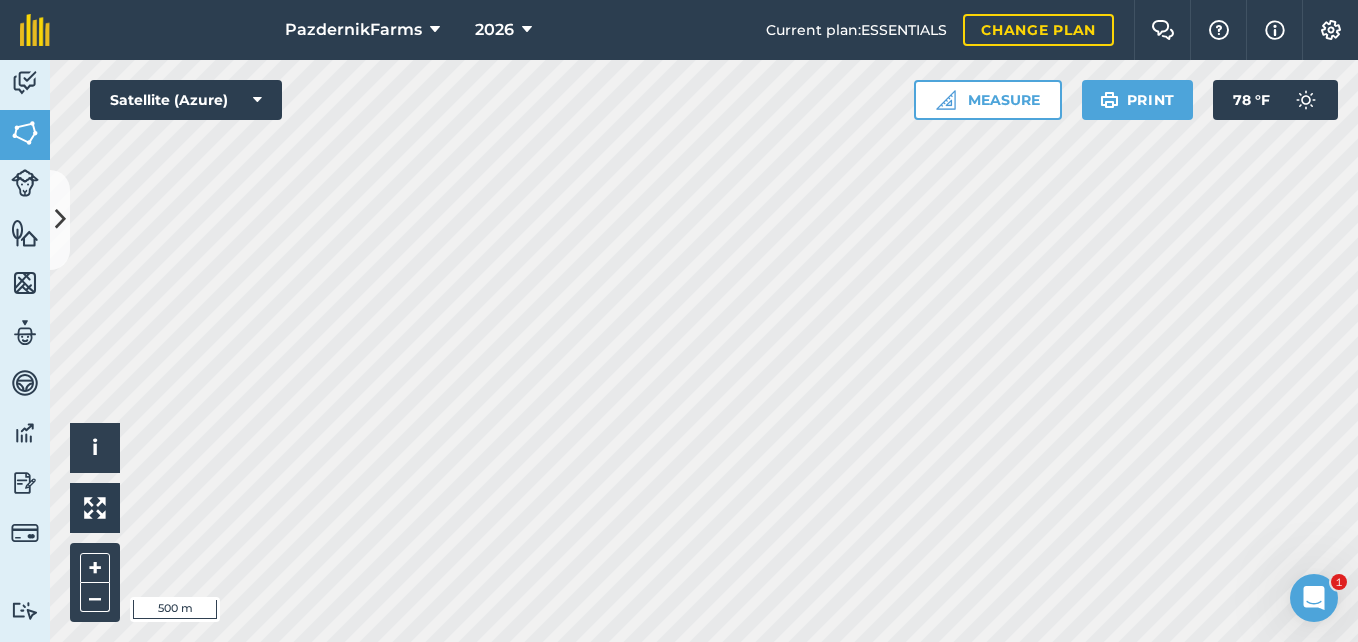 click on "PazdernikFarms 2026 Current plan :  ESSENTIALS   Change plan Farm Chat Help Info Settings PazdernikFarms  -  2026 Reproduced with the permission of  Microsoft Printed on  [DATE] Field usages No usage set BEANS: DRY CORN Pinto beans SOYBEANS SUGARBEET WHEAT Feature types Trees Water Activity Fields Livestock Features Maps Team Vehicles Data Reporting Billing Tutorials Tutorials Fields   Add   Set usage Visibility: On Total area :  25,920   Ac Edit fields By usages, Filters (1) No usage set 8,773   [PERSON_NAME][GEOGRAPHIC_DATA]  156.2   [PERSON_NAME][GEOGRAPHIC_DATA]  147.9   [GEOGRAPHIC_DATA][PERSON_NAME][GEOGRAPHIC_DATA]  269.1   [GEOGRAPHIC_DATA][PERSON_NAME][GEOGRAPHIC_DATA]  302.9   [PERSON_NAME][GEOGRAPHIC_DATA]  282   [GEOGRAPHIC_DATA][PERSON_NAME]  260.1   [PERSON_NAME]  321.9   [PERSON_NAME][GEOGRAPHIC_DATA]  223.7   [PERSON_NAME]  46.57   [PERSON_NAME][GEOGRAPHIC_DATA]  86.64   [PERSON_NAME]  77.41   [PERSON_NAME]  234.2   [PERSON_NAME][GEOGRAPHIC_DATA]  396.8   [PERSON_NAME]  73.83   [PERSON_NAME]  206   [PERSON_NAME][GEOGRAPHIC_DATA]  68.97   [PERSON_NAME]  507.1   [PERSON_NAME][GEOGRAPHIC_DATA]  61.89   [PERSON_NAME]  73.1   [PERSON_NAME][GEOGRAPHIC_DATA]  530.5   [PERSON_NAME]  37.21   [PERSON_NAME]  71.81   [PERSON_NAME]  144   [PERSON_NAME]  151.5   [PERSON_NAME]  122.3   Ac 114.3" at bounding box center [679, 321] 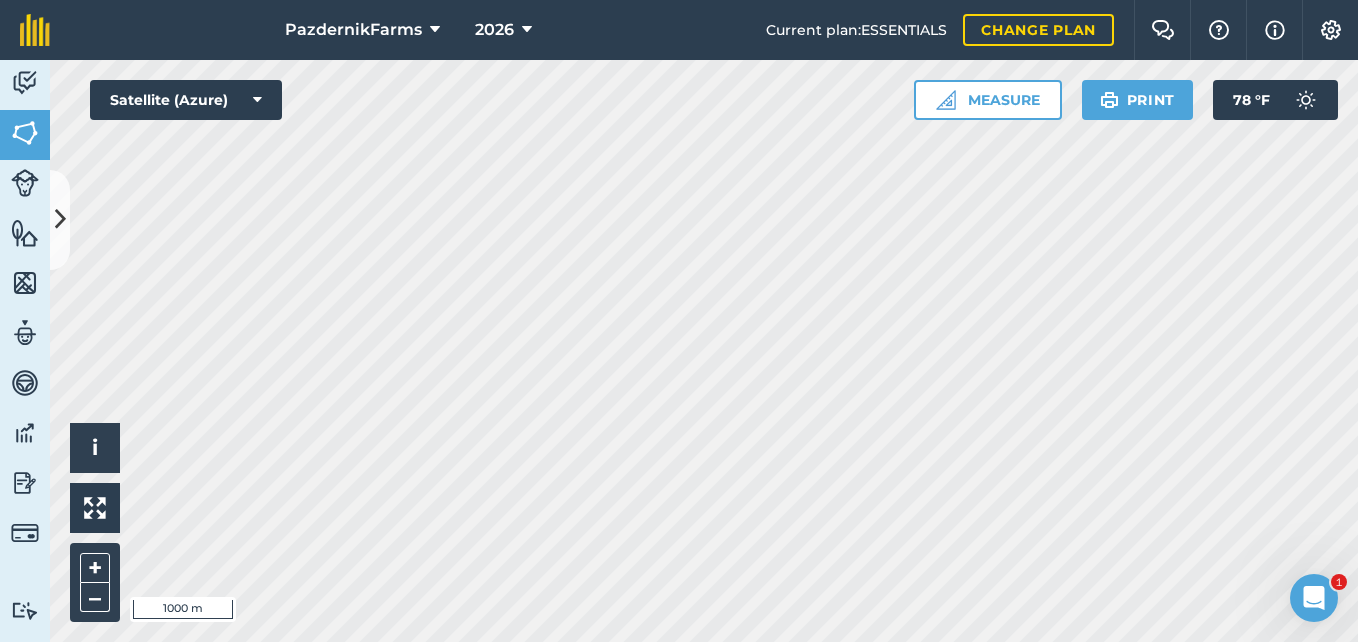 click on "PazdernikFarms 2026 Current plan :  ESSENTIALS   Change plan Farm Chat Help Info Settings PazdernikFarms  -  2026 Reproduced with the permission of  Microsoft Printed on  [DATE] Field usages No usage set BEANS: DRY CORN Pinto beans SOYBEANS SUGARBEET WHEAT Feature types Trees Water Activity Fields Livestock Features Maps Team Vehicles Data Reporting Billing Tutorials Tutorials Fields   Add   Set usage Visibility: On Total area :  25,920   Ac Edit fields By usages, Filters (1) No usage set 8,773   [PERSON_NAME][GEOGRAPHIC_DATA]  156.2   [PERSON_NAME][GEOGRAPHIC_DATA]  147.9   [GEOGRAPHIC_DATA][PERSON_NAME][GEOGRAPHIC_DATA]  269.1   [GEOGRAPHIC_DATA][PERSON_NAME][GEOGRAPHIC_DATA]  302.9   [PERSON_NAME][GEOGRAPHIC_DATA]  282   [GEOGRAPHIC_DATA][PERSON_NAME]  260.1   [PERSON_NAME]  321.9   [PERSON_NAME][GEOGRAPHIC_DATA]  223.7   [PERSON_NAME]  46.57   [PERSON_NAME][GEOGRAPHIC_DATA]  86.64   [PERSON_NAME]  77.41   [PERSON_NAME]  234.2   [PERSON_NAME][GEOGRAPHIC_DATA]  396.8   [PERSON_NAME]  73.83   [PERSON_NAME]  206   [PERSON_NAME][GEOGRAPHIC_DATA]  68.97   [PERSON_NAME]  507.1   [PERSON_NAME][GEOGRAPHIC_DATA]  61.89   [PERSON_NAME]  73.1   [PERSON_NAME][GEOGRAPHIC_DATA]  530.5   [PERSON_NAME]  37.21   [PERSON_NAME]  71.81   [PERSON_NAME]  144   [PERSON_NAME]  151.5   [PERSON_NAME]  122.3   Ac 114.3" at bounding box center (679, 321) 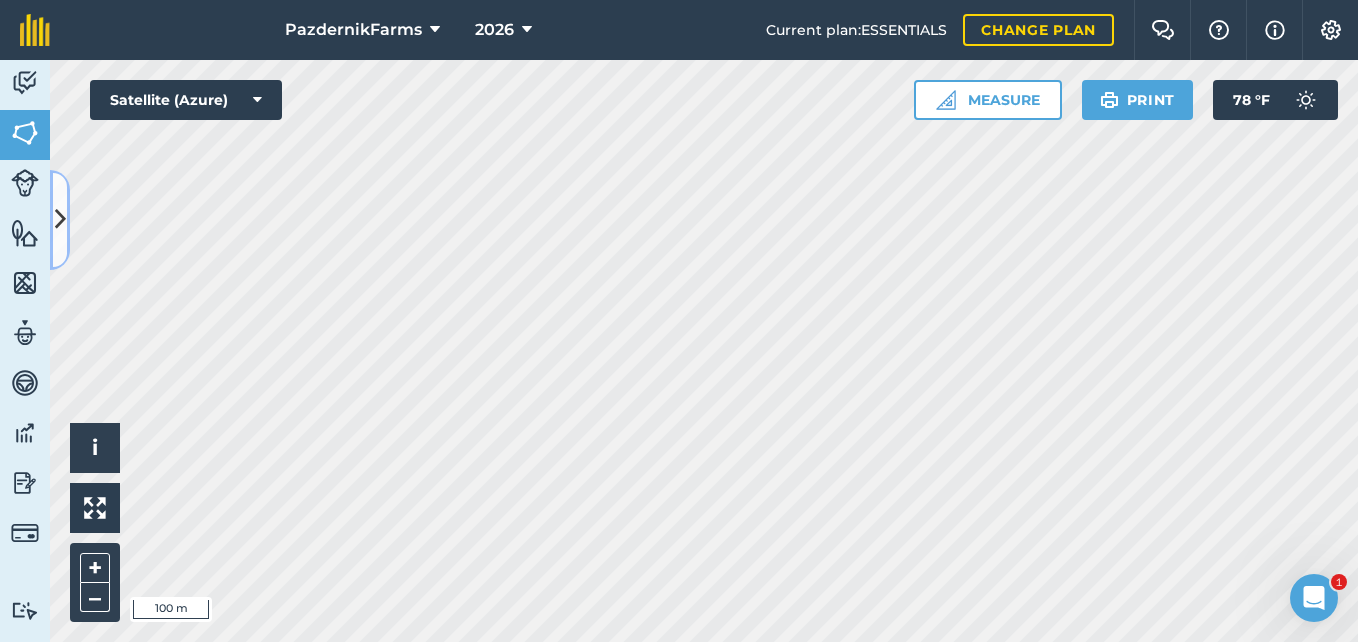 click at bounding box center [60, 219] 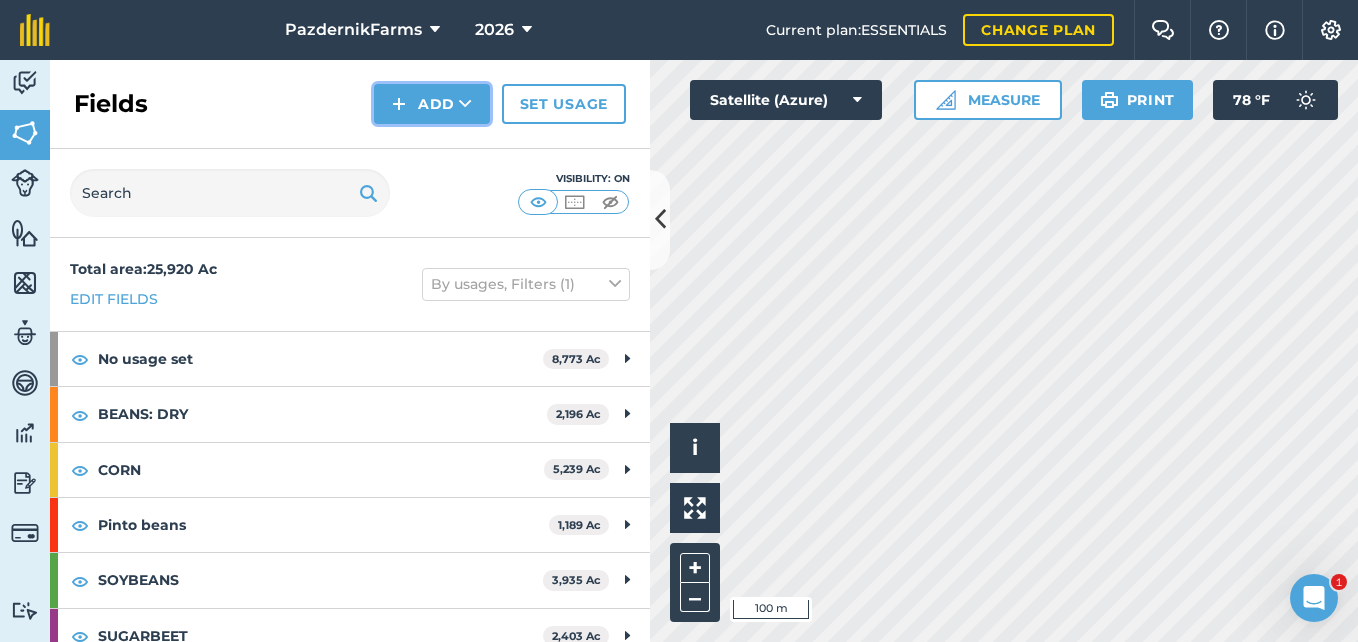click on "Add" at bounding box center [432, 104] 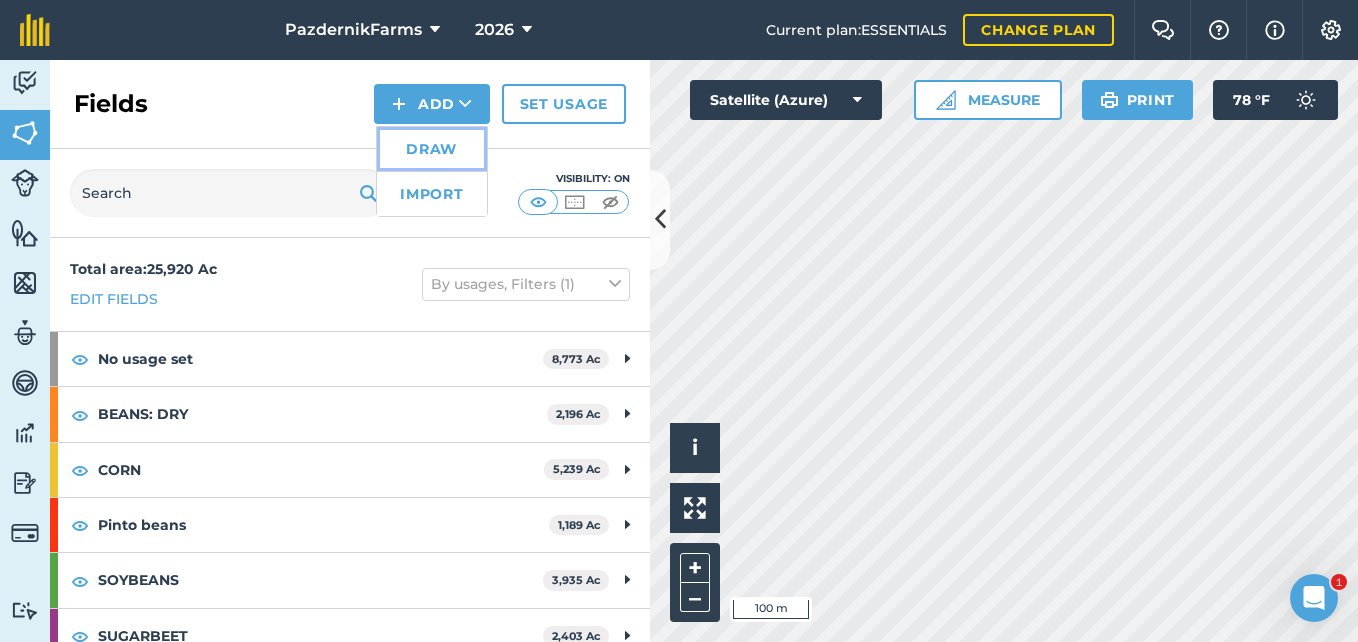click on "Draw" at bounding box center (432, 149) 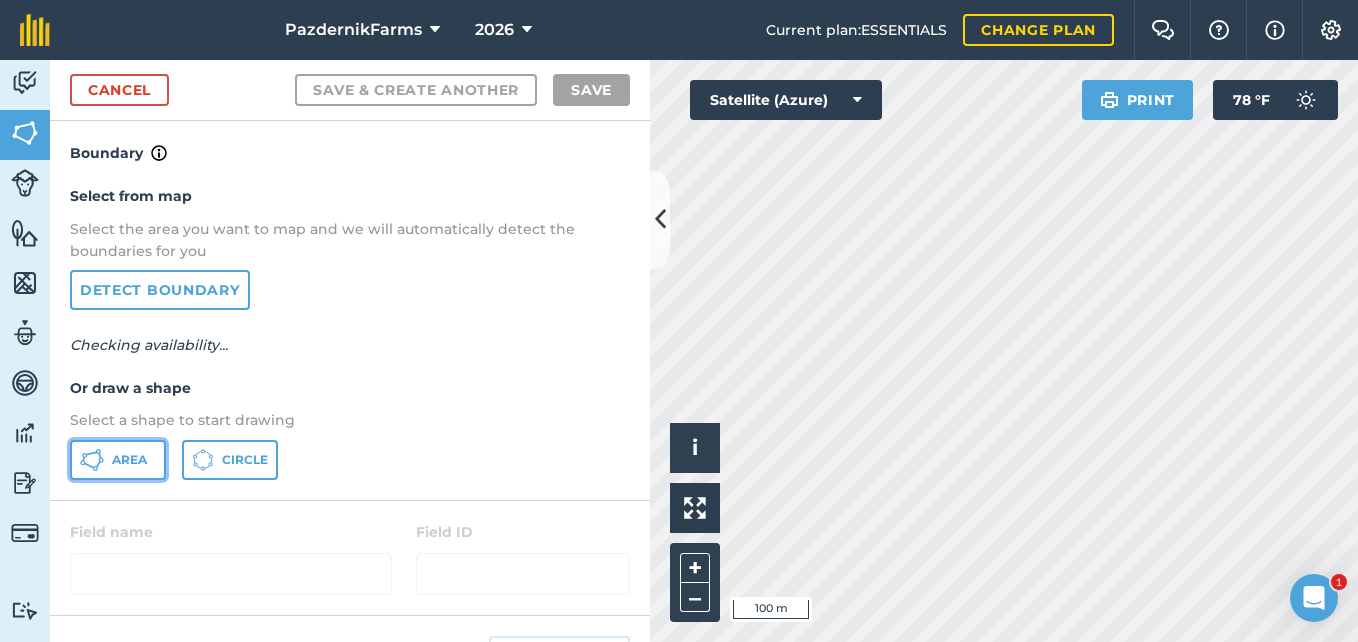 click on "Area" at bounding box center [118, 460] 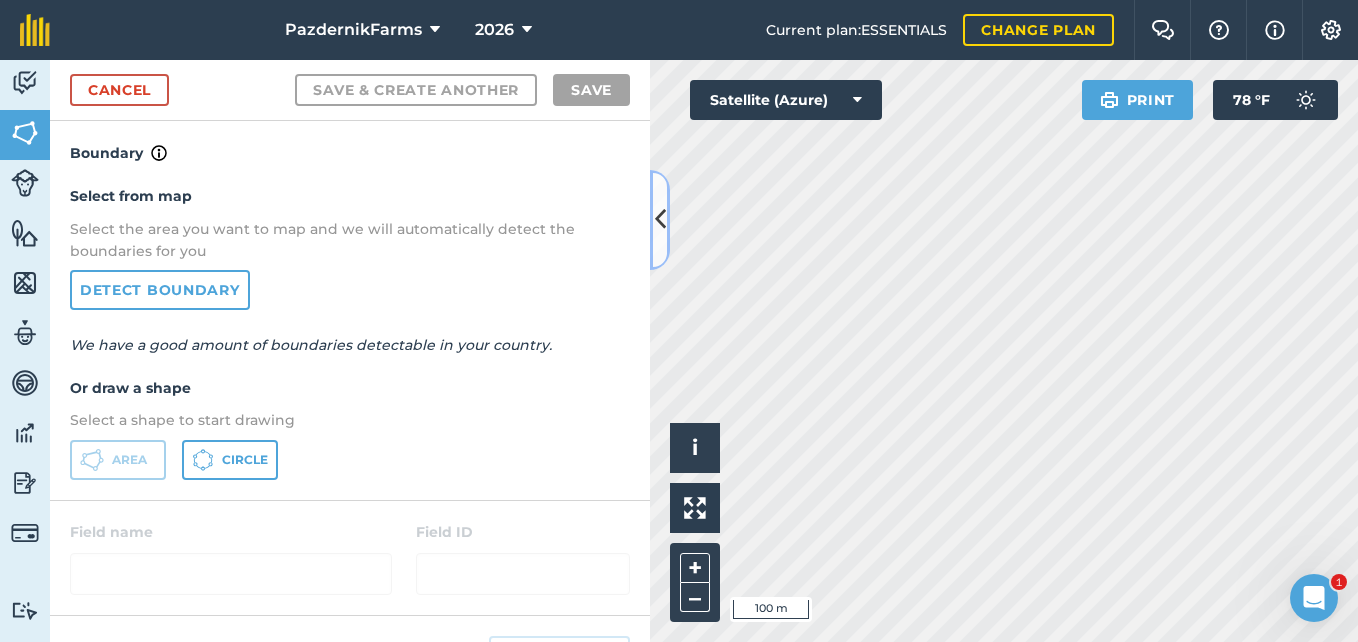 click at bounding box center (660, 219) 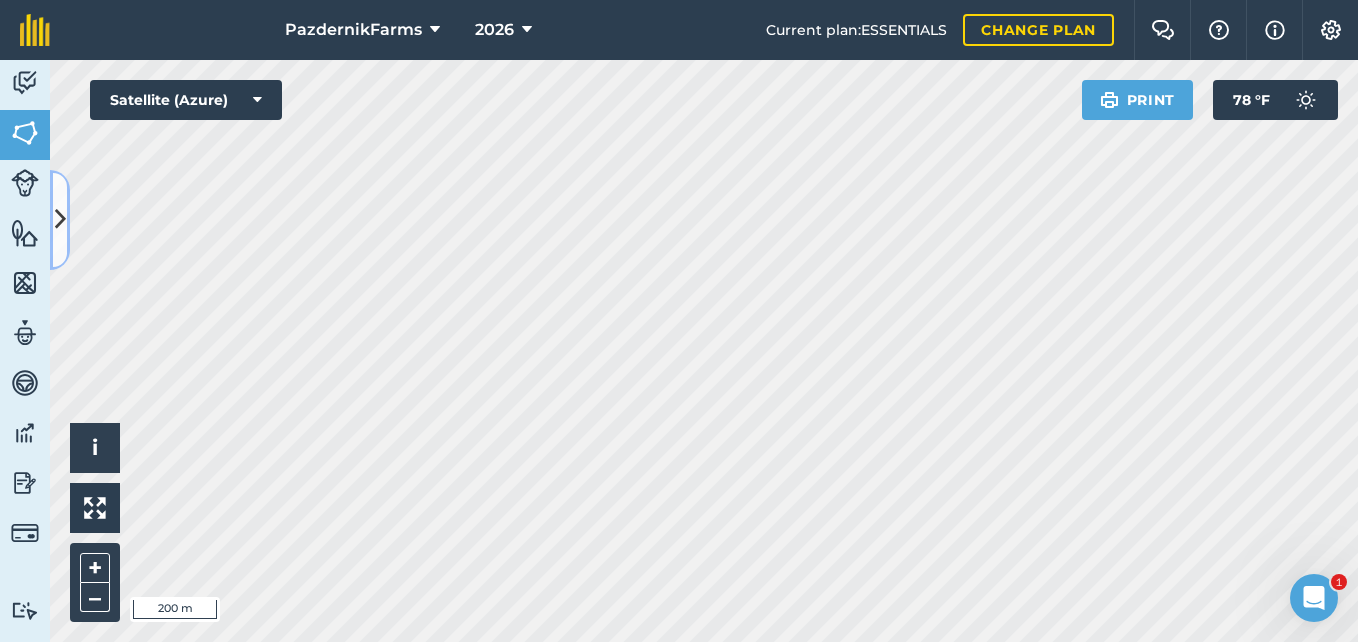 click at bounding box center [60, 220] 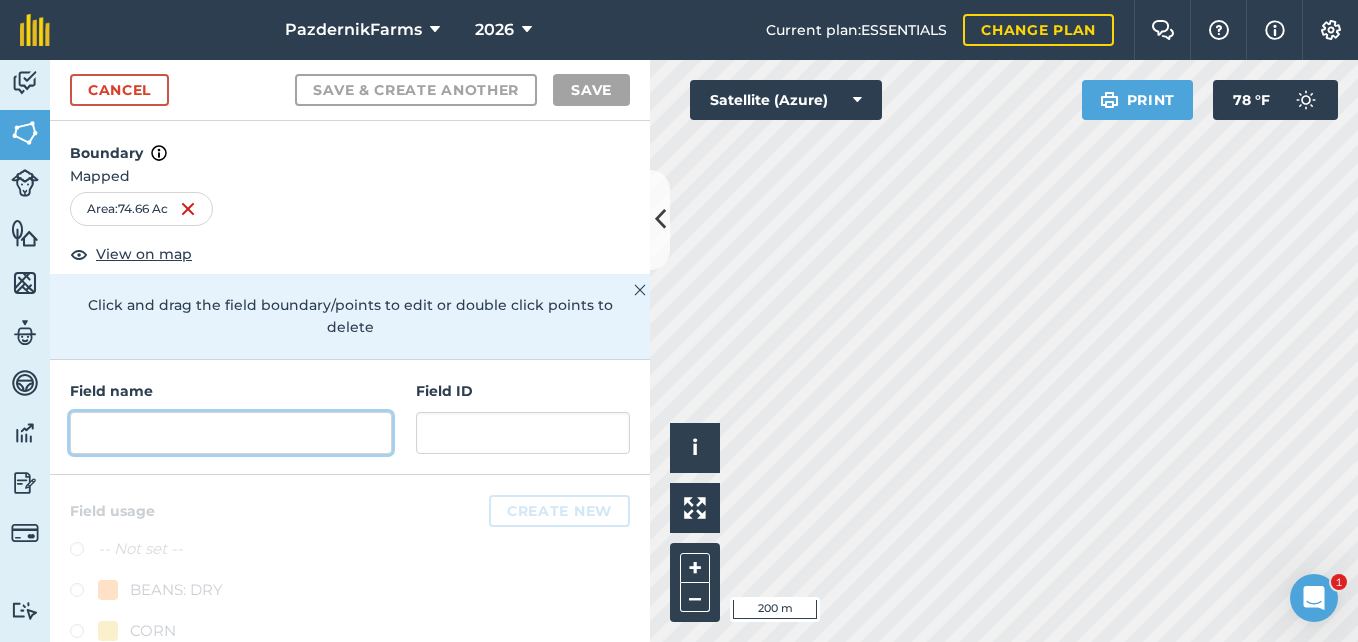 click at bounding box center [231, 433] 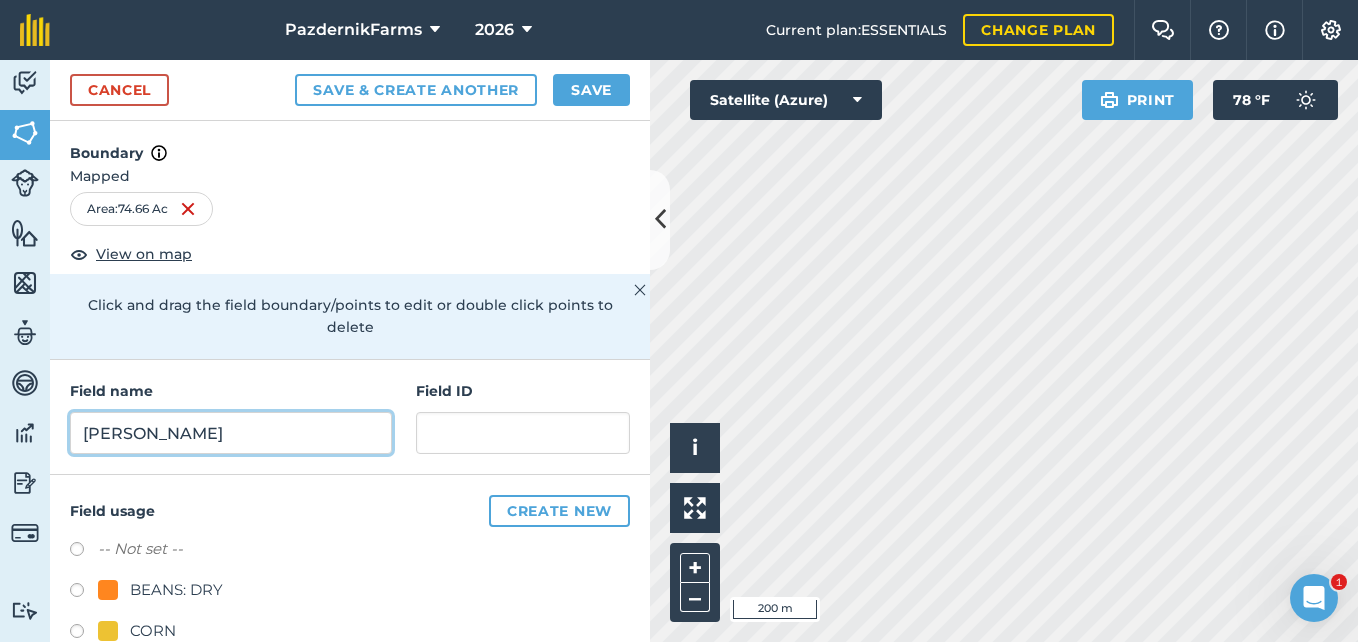 type on "[PERSON_NAME]" 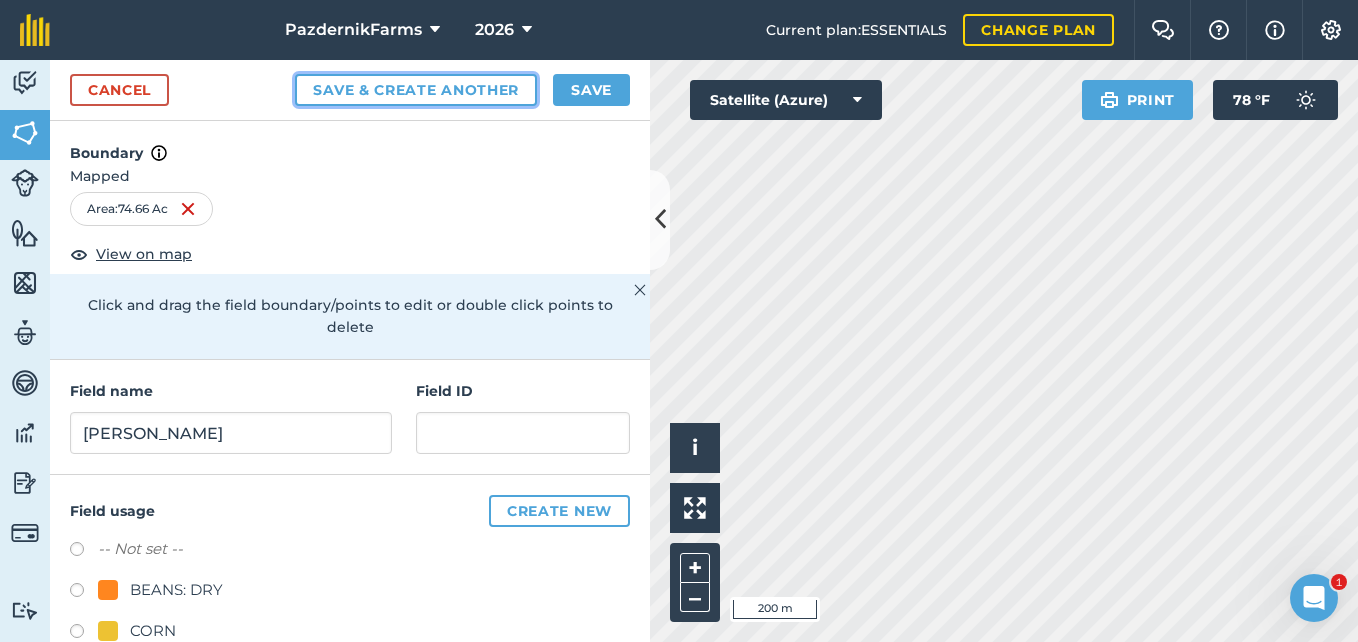 click on "Save & Create Another" at bounding box center (416, 90) 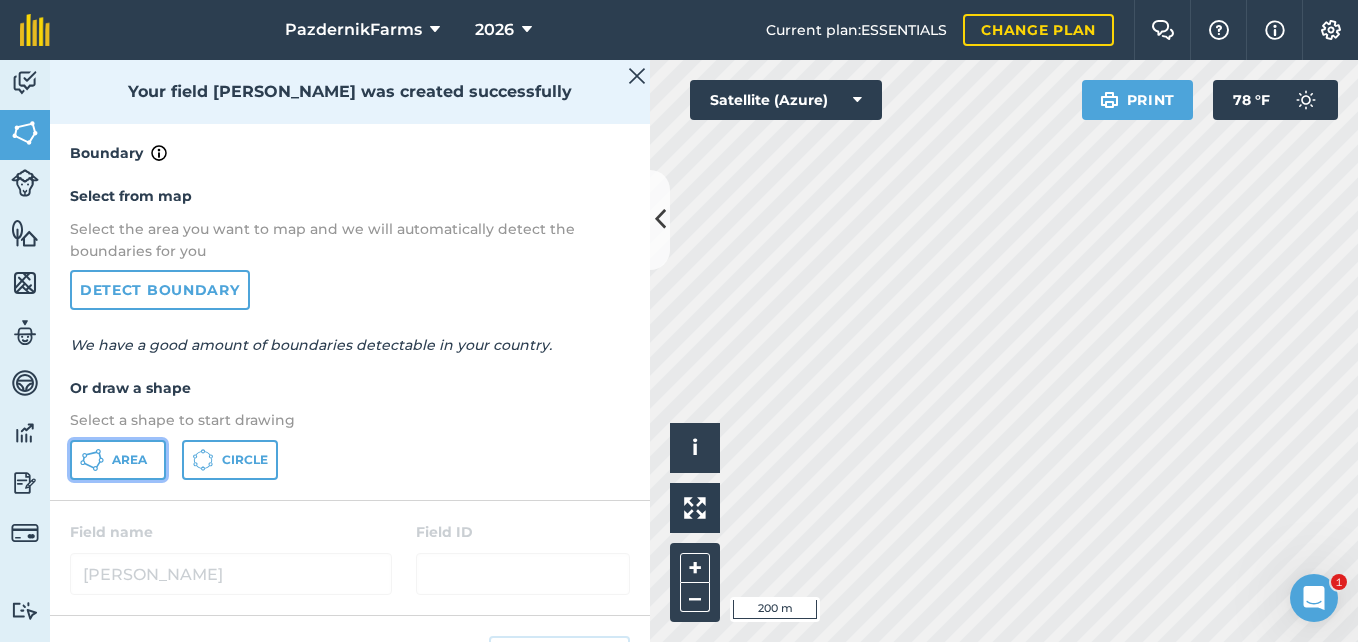 click on "Area" at bounding box center [118, 460] 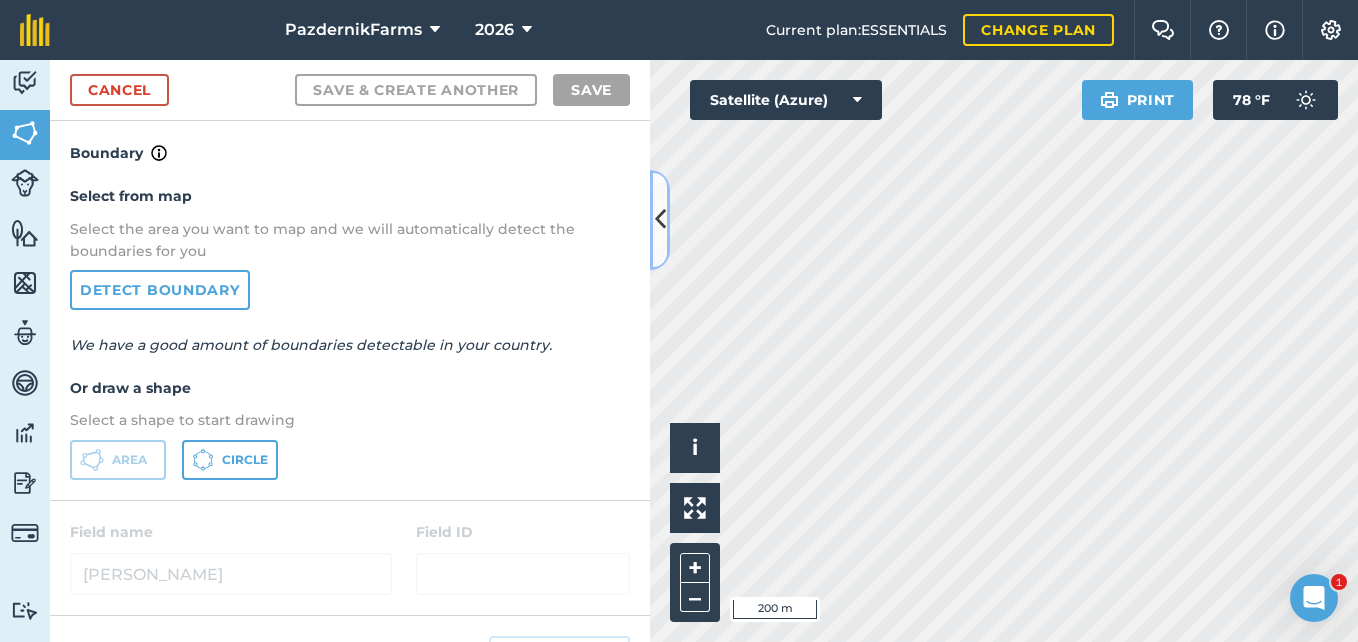 click at bounding box center (660, 219) 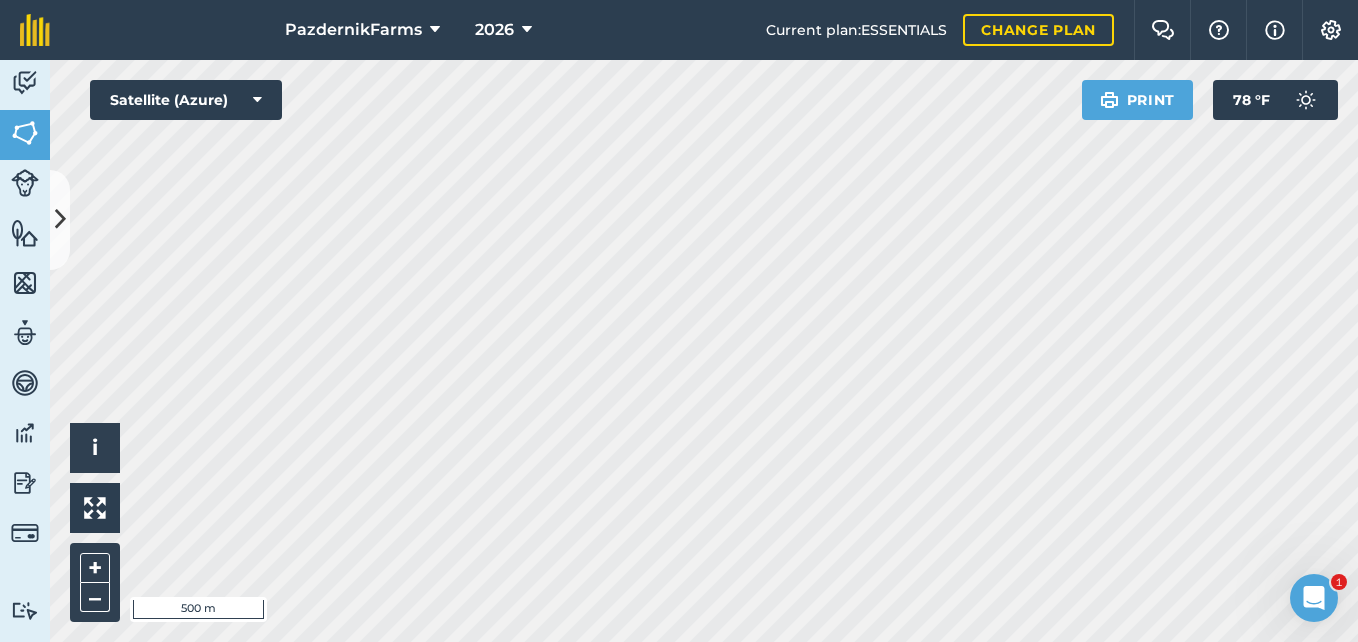 click on "PazdernikFarms 2026 Current plan :  ESSENTIALS   Change plan Farm Chat Help Info Settings PazdernikFarms  -  2026 Reproduced with the permission of  Microsoft Printed on  [DATE] Field usages No usage set BEANS: DRY CORN Pinto beans SOYBEANS SUGARBEET WHEAT Feature types Trees Water Activity Fields Livestock Features Maps Team Vehicles Data Reporting Billing Tutorials Tutorials Cancel Save & Create Another Save Boundary   Select from map Select the area you want to map and we will automatically detect the boundaries for you Detect boundary We have a good amount of boundaries detectable in your country. Or draw a shape Select a shape to start drawing Area Circle Field name [PERSON_NAME][GEOGRAPHIC_DATA] ID Field usage   Create new -- Not set -- BEANS: DRY CORN Pinto beans SOYBEANS SUGARBEET WHEAT Click to start drawing i © 2025 TomTom, Microsoft 500 m + – Satellite (Azure) Print 78   ° F" at bounding box center [679, 321] 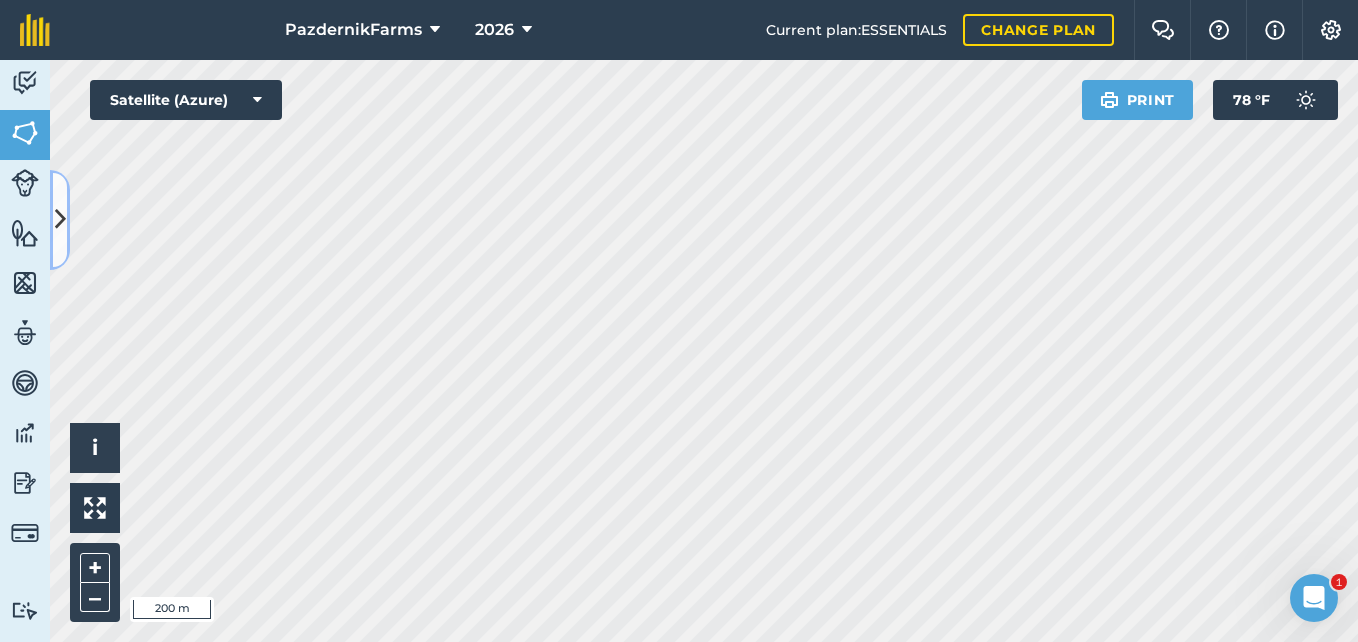 click at bounding box center (60, 220) 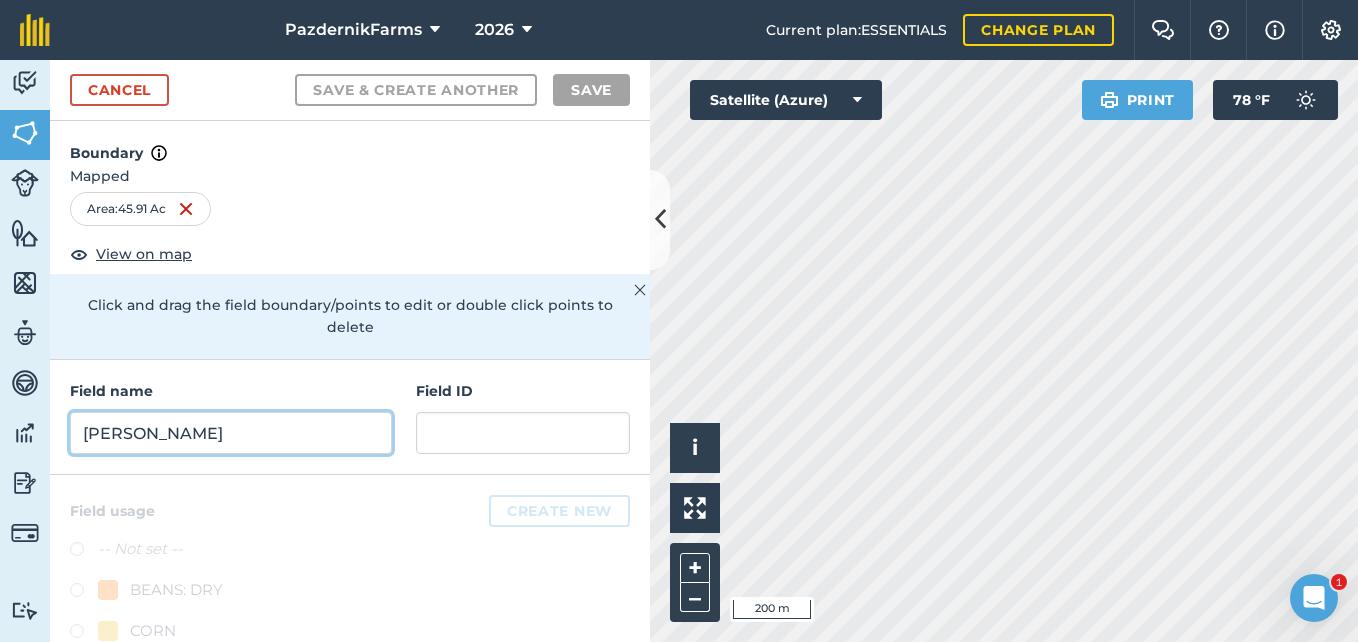 click on "[PERSON_NAME]" at bounding box center (231, 433) 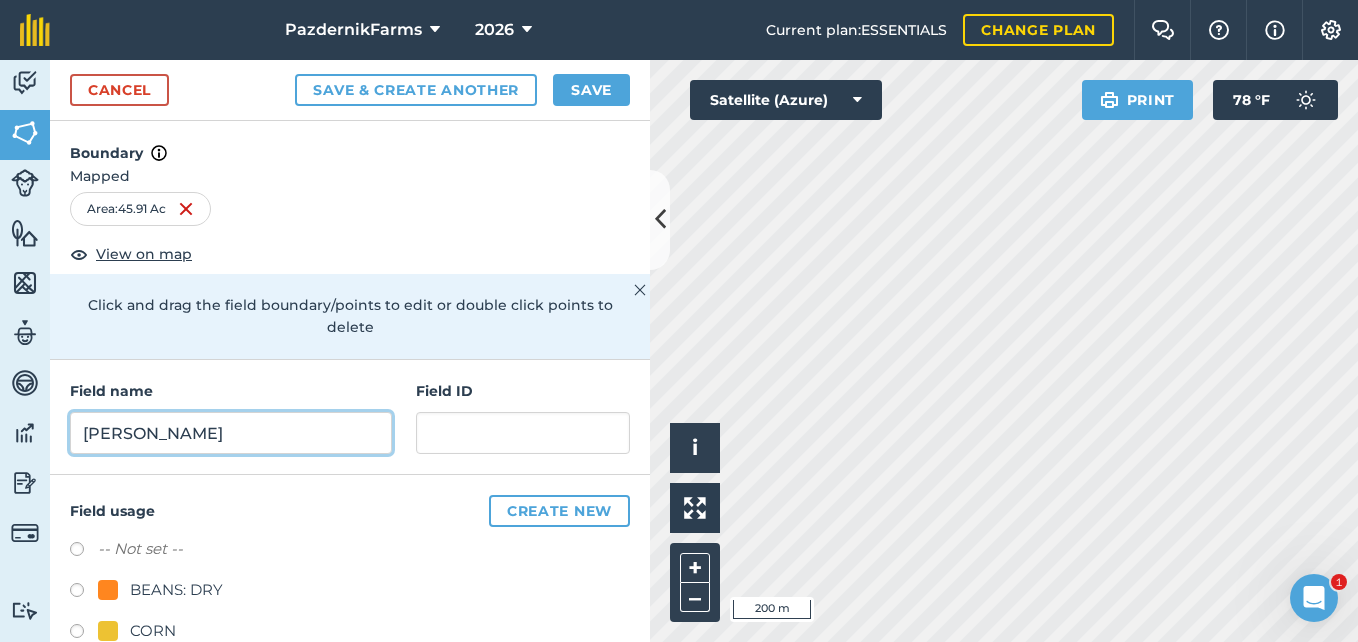 type on "[PERSON_NAME]" 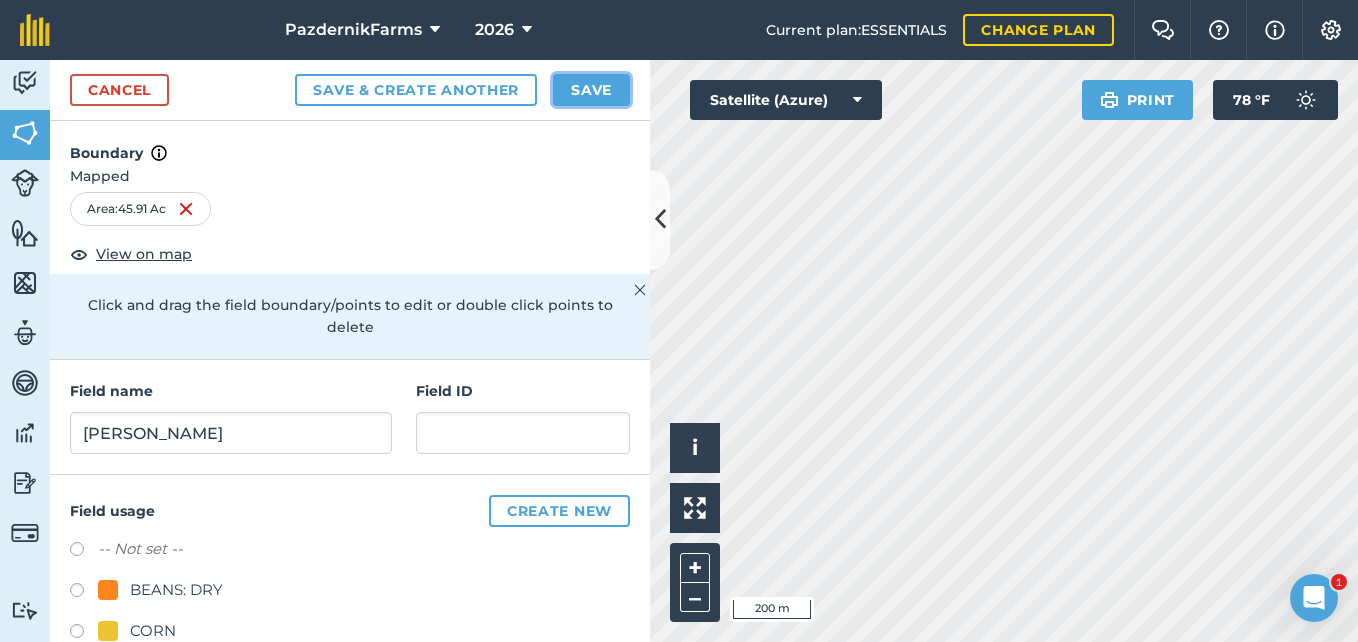 click on "Save" at bounding box center (591, 90) 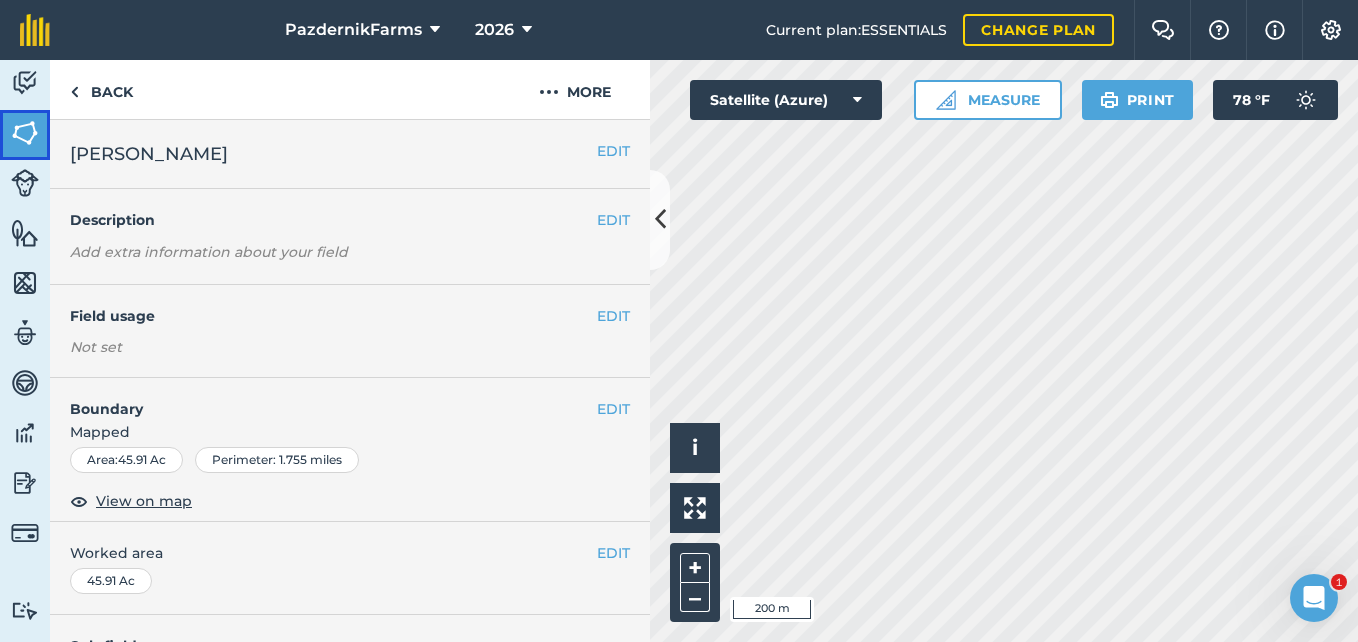 click on "Fields" at bounding box center (25, 135) 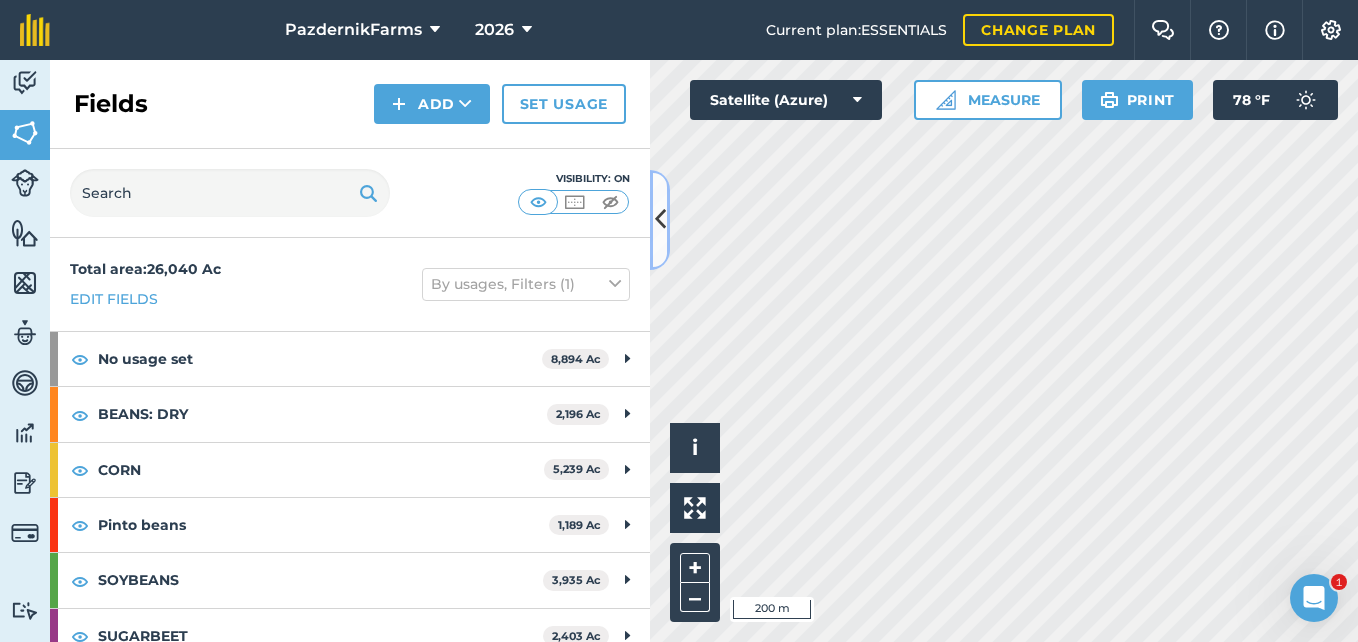 click at bounding box center [660, 219] 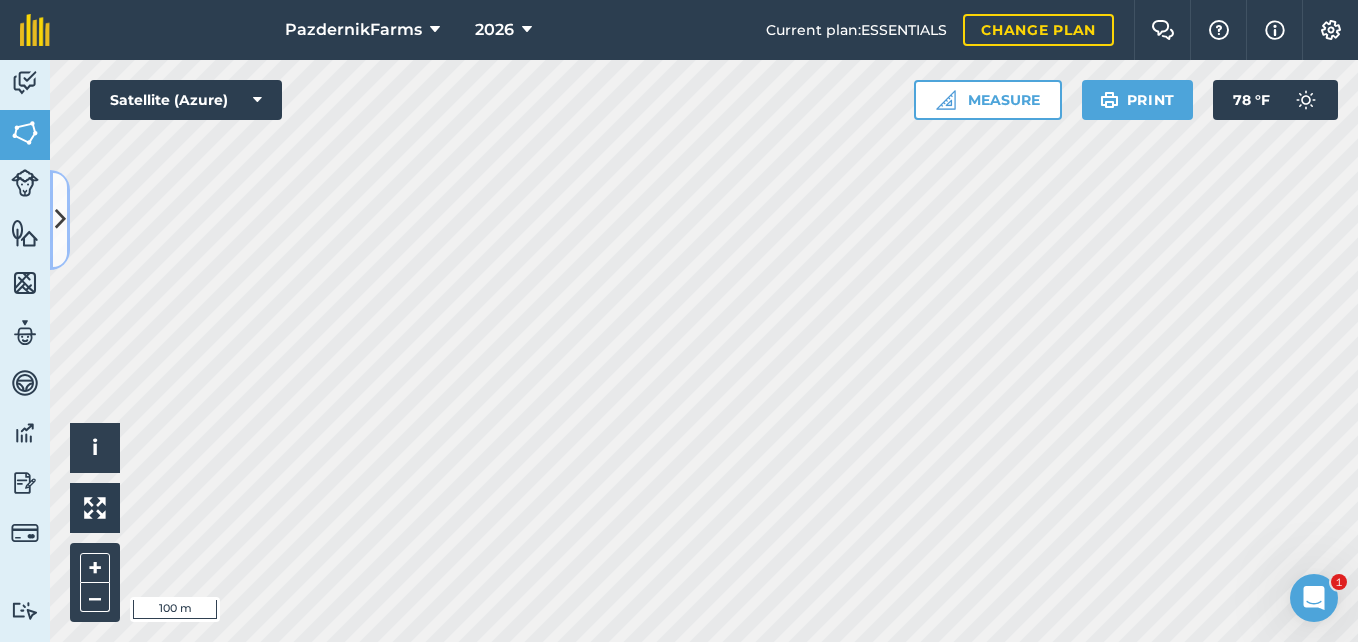 click at bounding box center [60, 220] 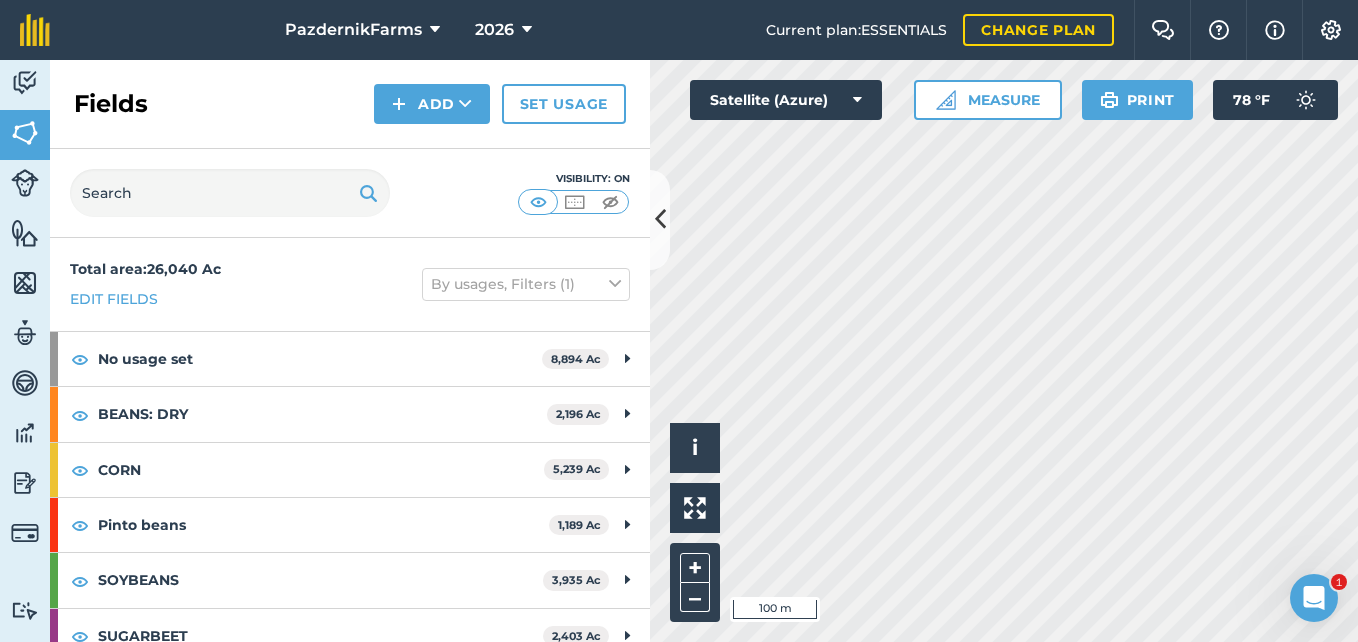 click on "Fields   Add   Set usage" at bounding box center (350, 104) 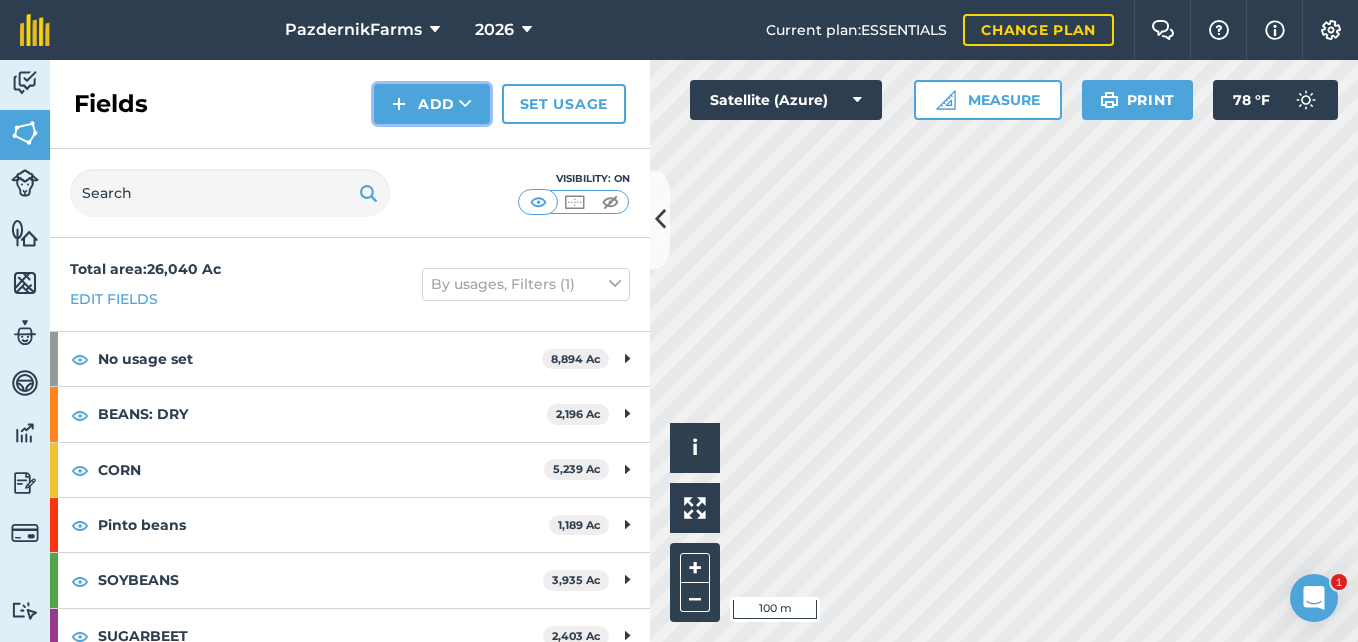 click on "Add" at bounding box center (432, 104) 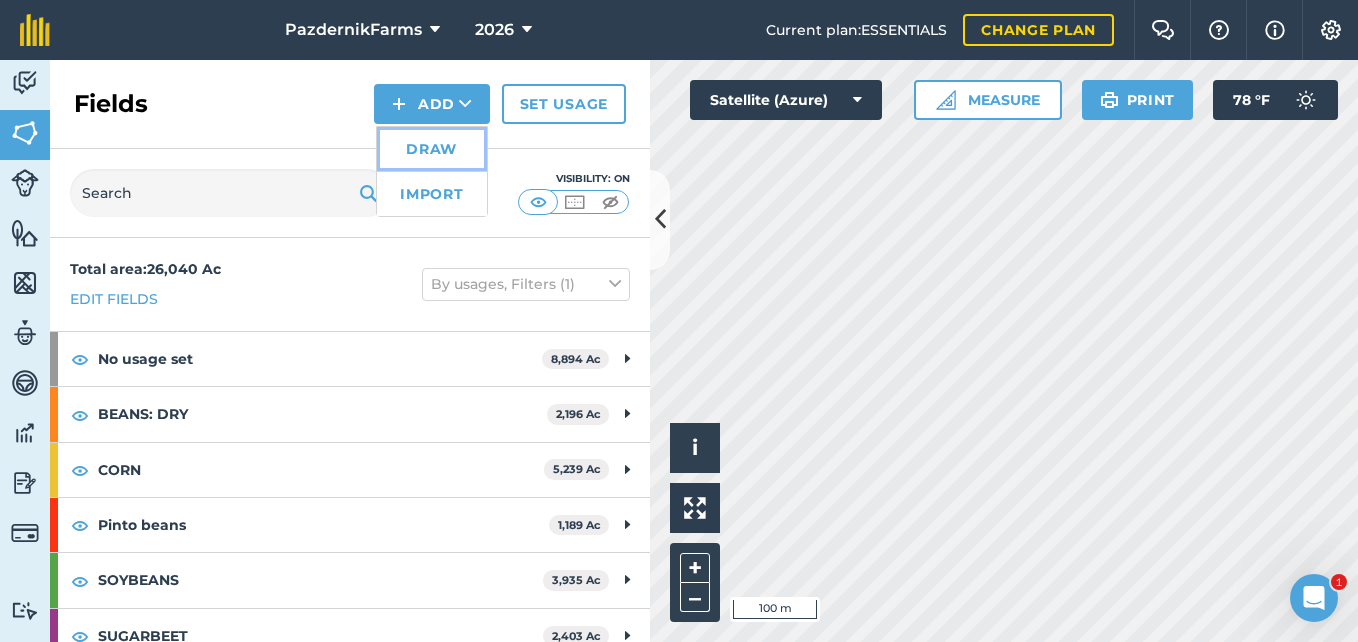 click on "Draw" at bounding box center [432, 149] 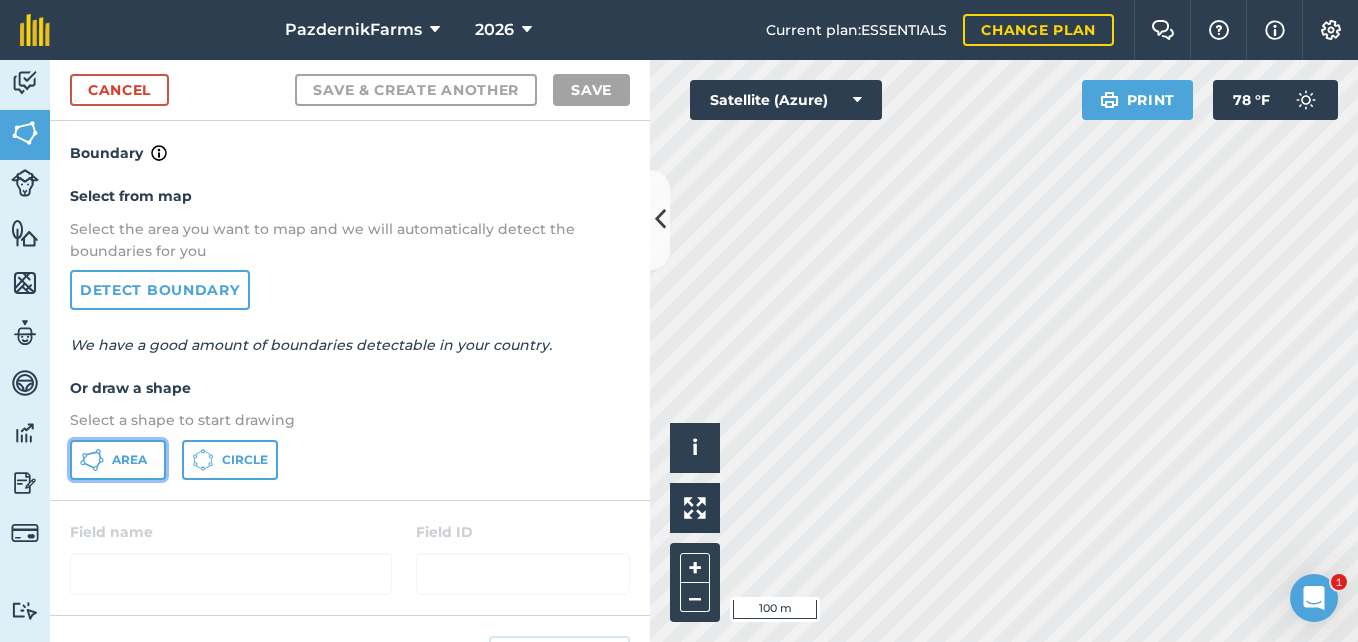 click on "Area" at bounding box center [118, 460] 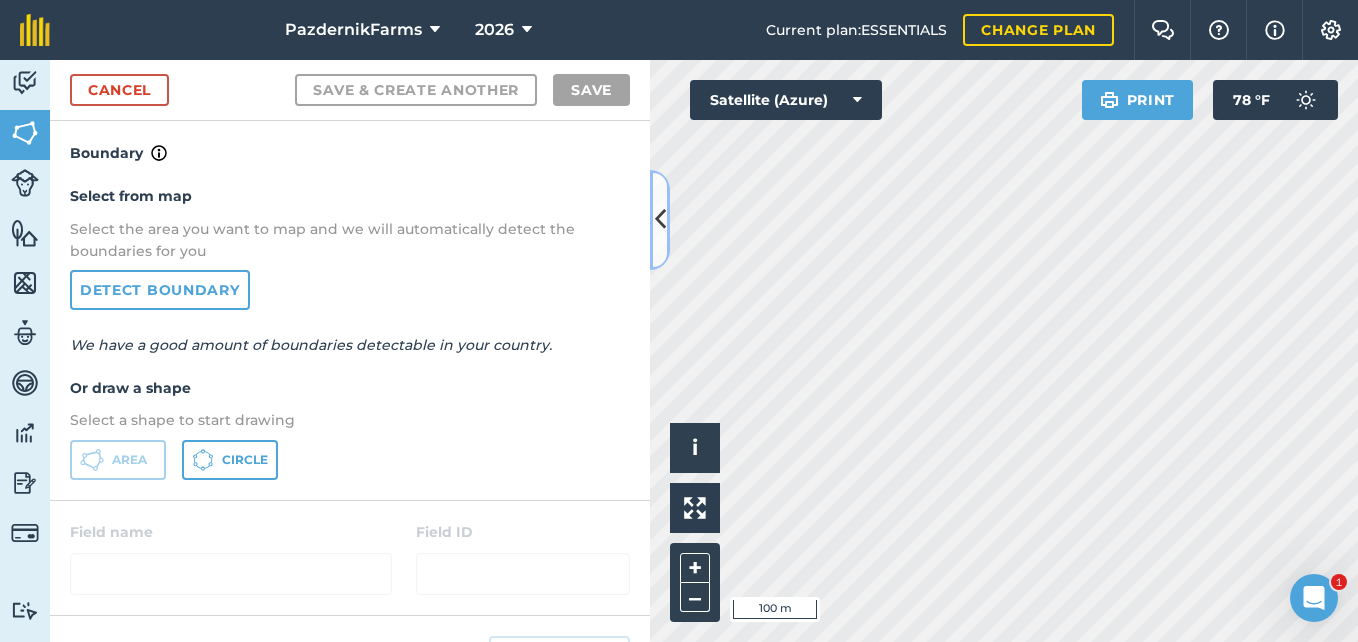 click at bounding box center [660, 219] 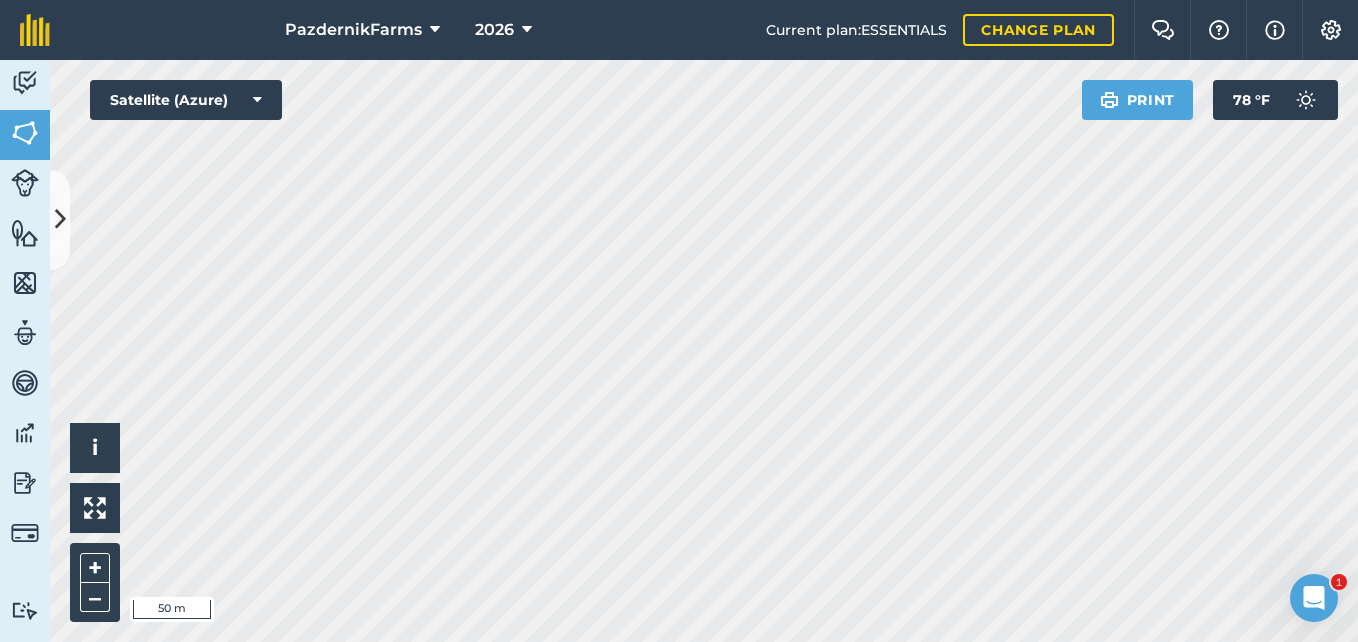 click on "PazdernikFarms 2026 Current plan :  ESSENTIALS   Change plan Farm Chat Help Info Settings PazdernikFarms  -  2026 Reproduced with the permission of  Microsoft Printed on  [DATE] Field usages No usage set BEANS: DRY CORN Pinto beans SOYBEANS SUGARBEET WHEAT Feature types Trees Water Activity Fields Livestock Features Maps Team Vehicles Data Reporting Billing Tutorials Tutorials Cancel Save & Create Another Save Boundary   Select from map Select the area you want to map and we will automatically detect the boundaries for you Detect boundary We have a good amount of boundaries detectable in your country. Or draw a shape Select a shape to start drawing Area Circle Field name Field ID Field usage   Create new -- Not set -- BEANS: DRY CORN Pinto beans SOYBEANS SUGARBEET WHEAT Click to start drawing i © 2025 TomTom, Microsoft 50 m + – Satellite (Azure) Print 78   ° F" at bounding box center (679, 321) 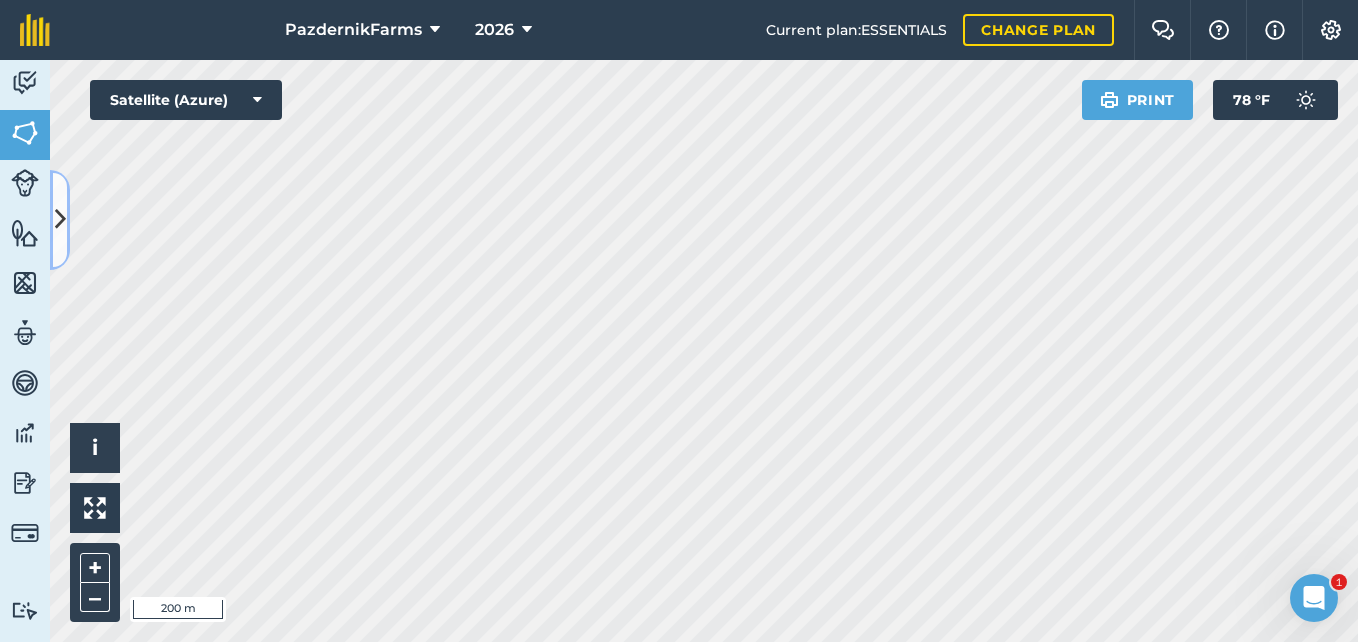 click at bounding box center [60, 219] 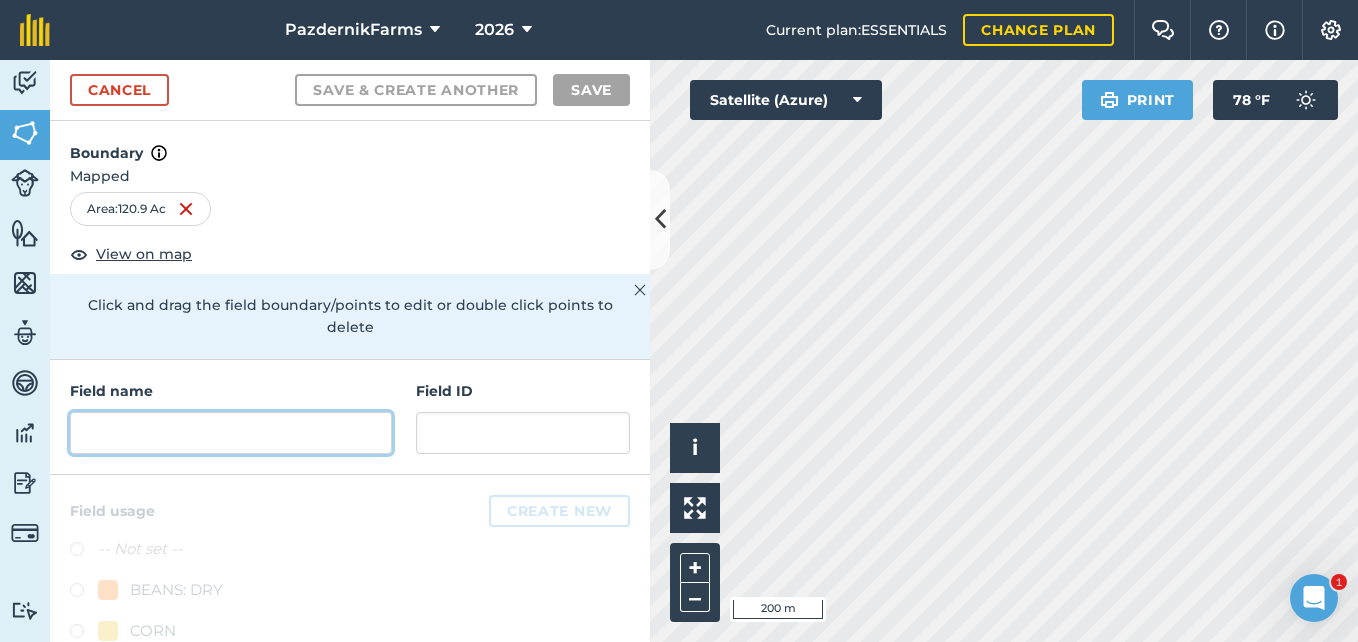 click at bounding box center [231, 433] 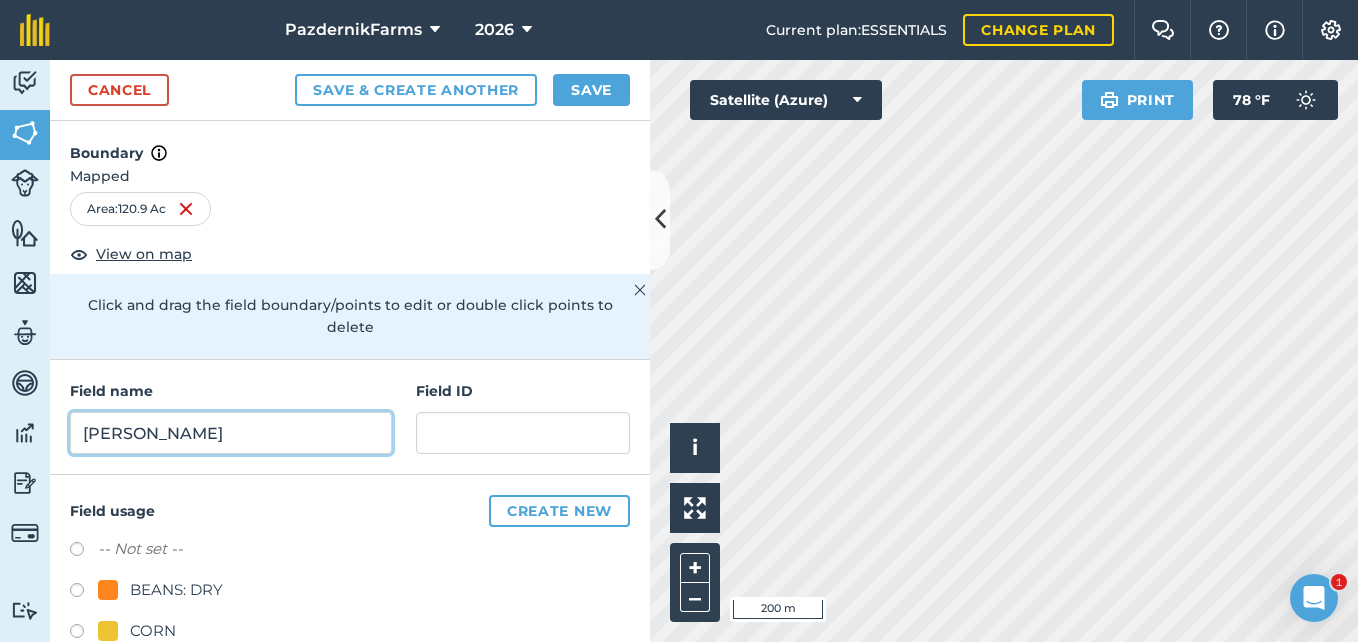 type on "[PERSON_NAME]" 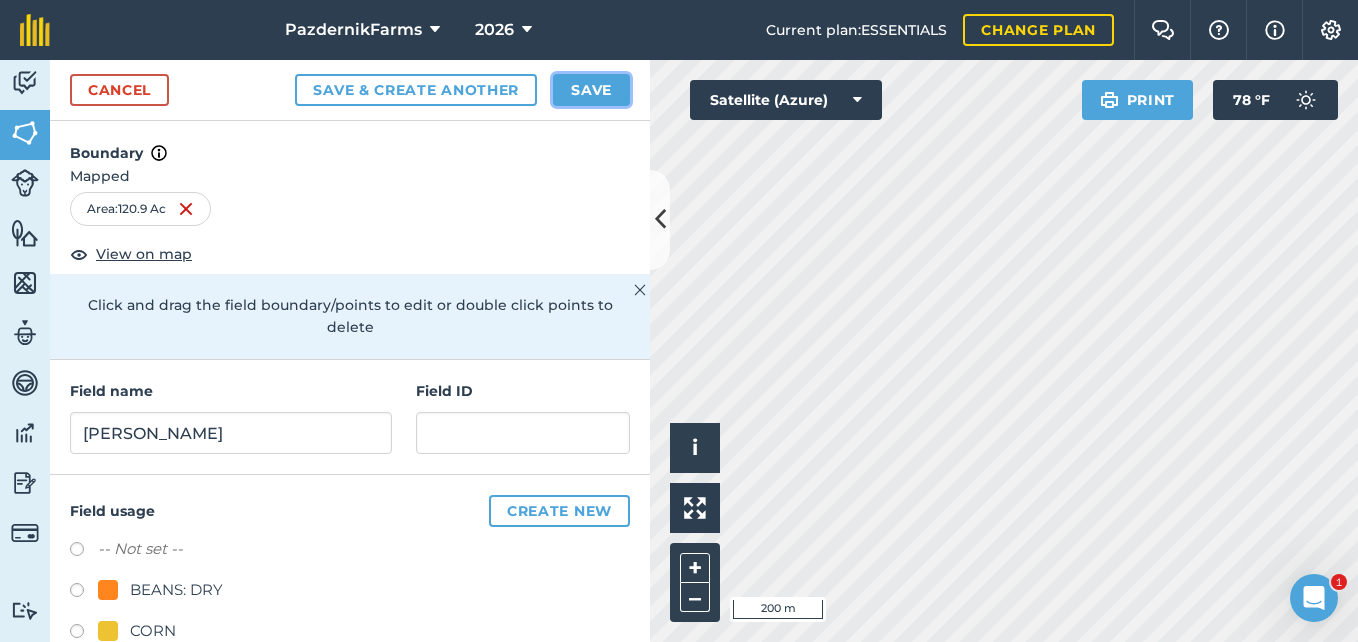 click on "Save" at bounding box center (591, 90) 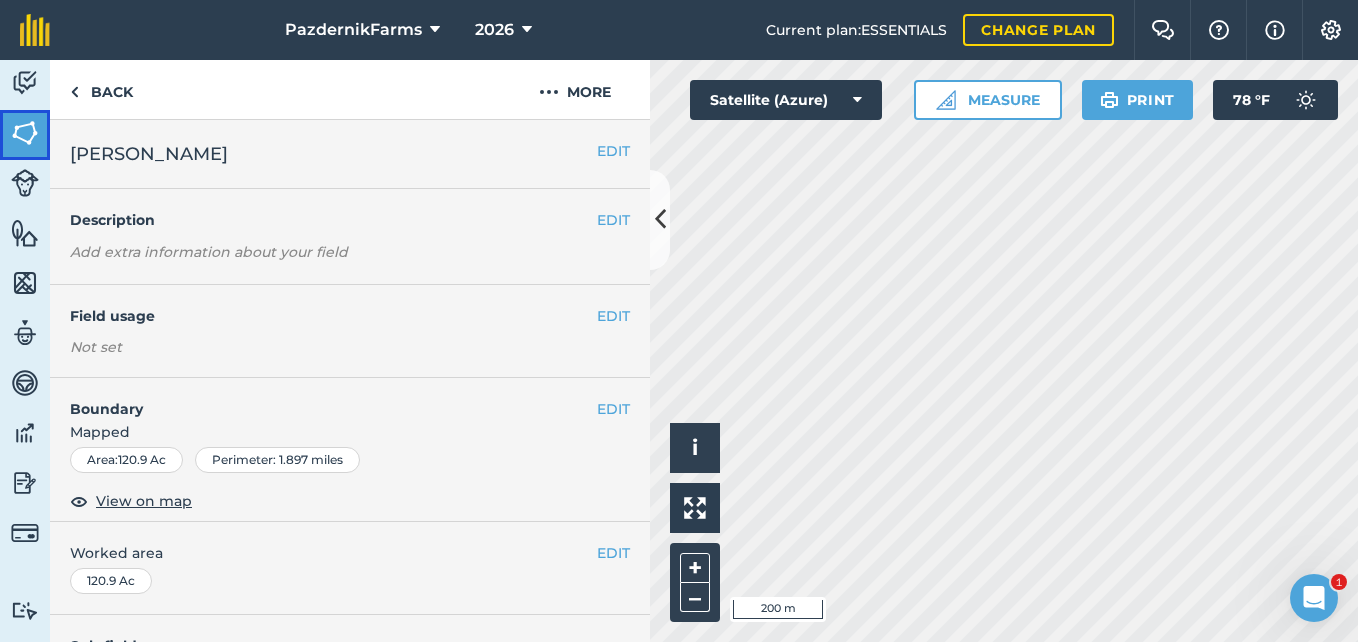 click at bounding box center (25, 133) 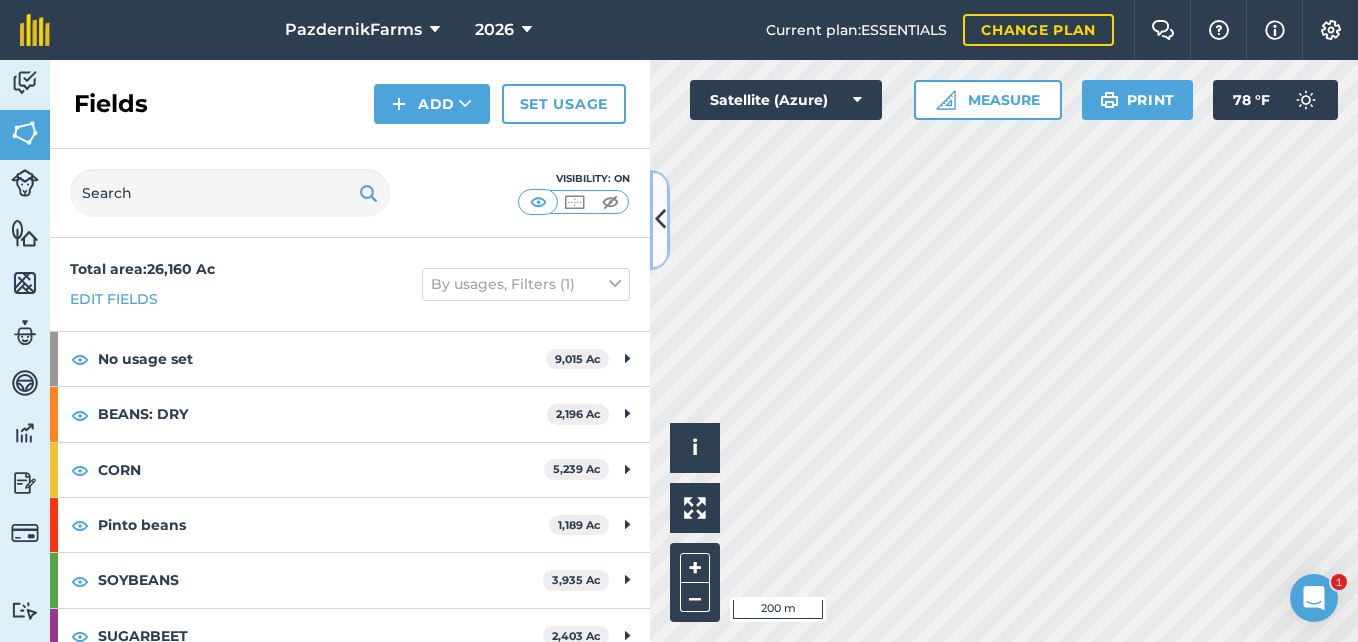 click at bounding box center [660, 220] 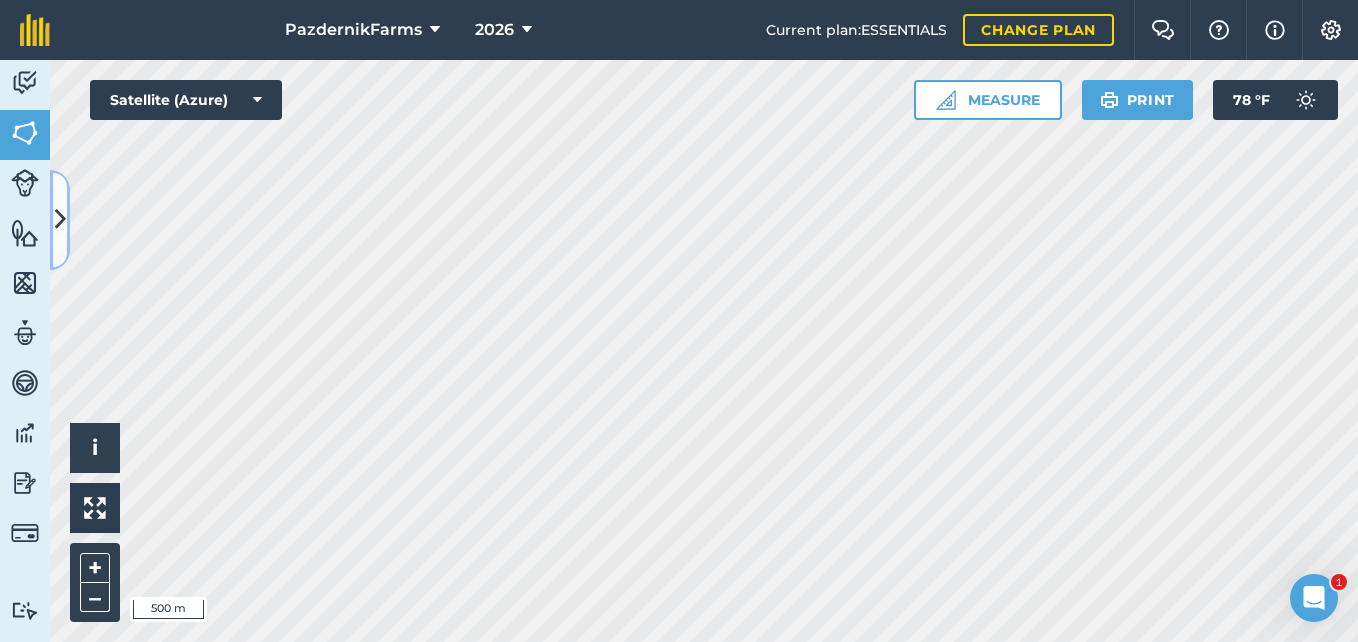 click at bounding box center [60, 219] 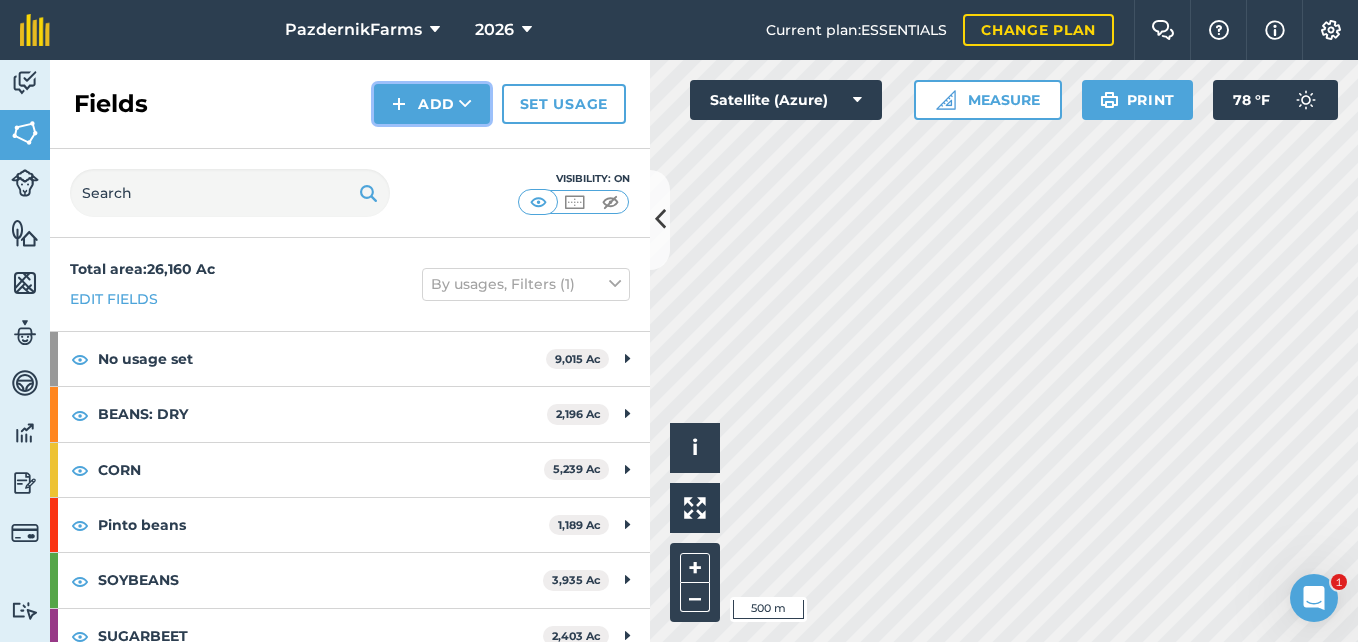 click at bounding box center (399, 104) 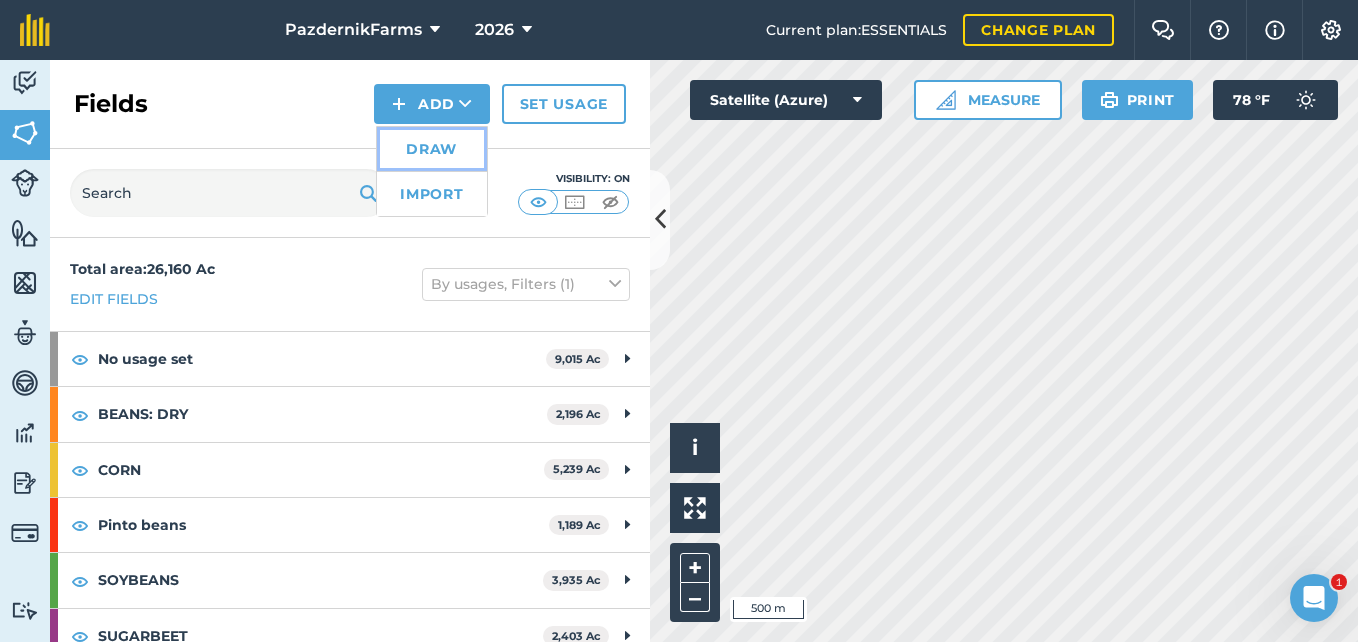 click on "Draw" at bounding box center [432, 149] 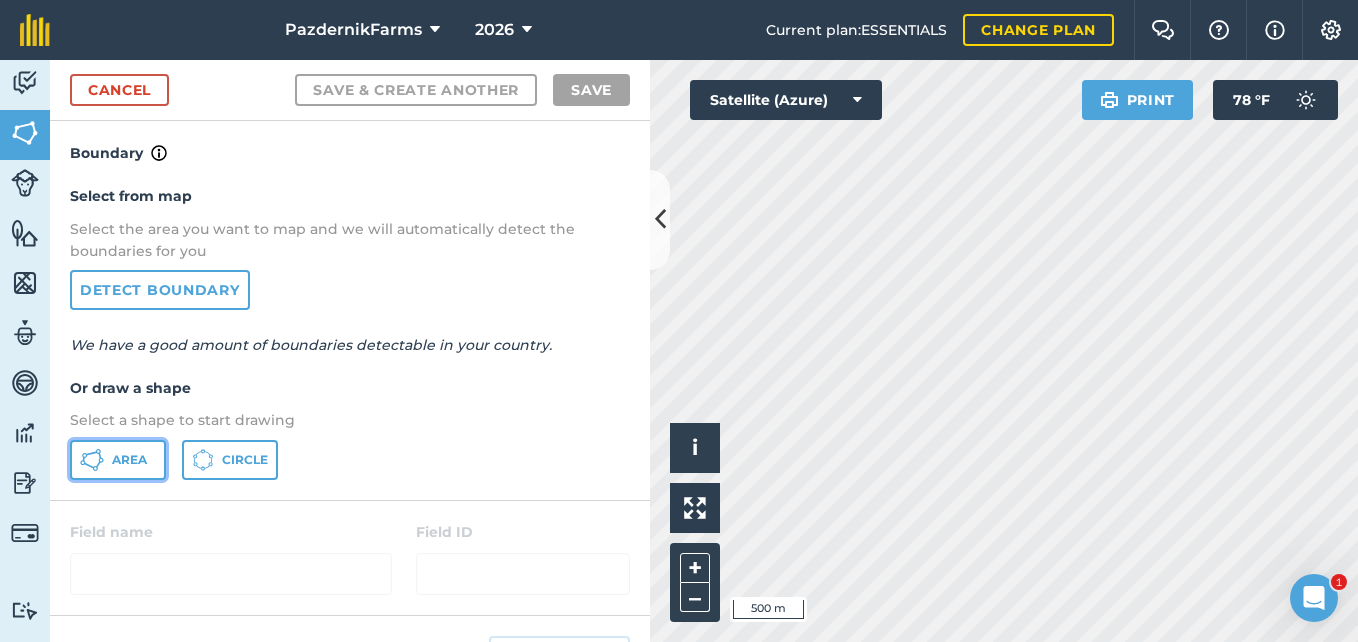 click on "Area" at bounding box center (129, 460) 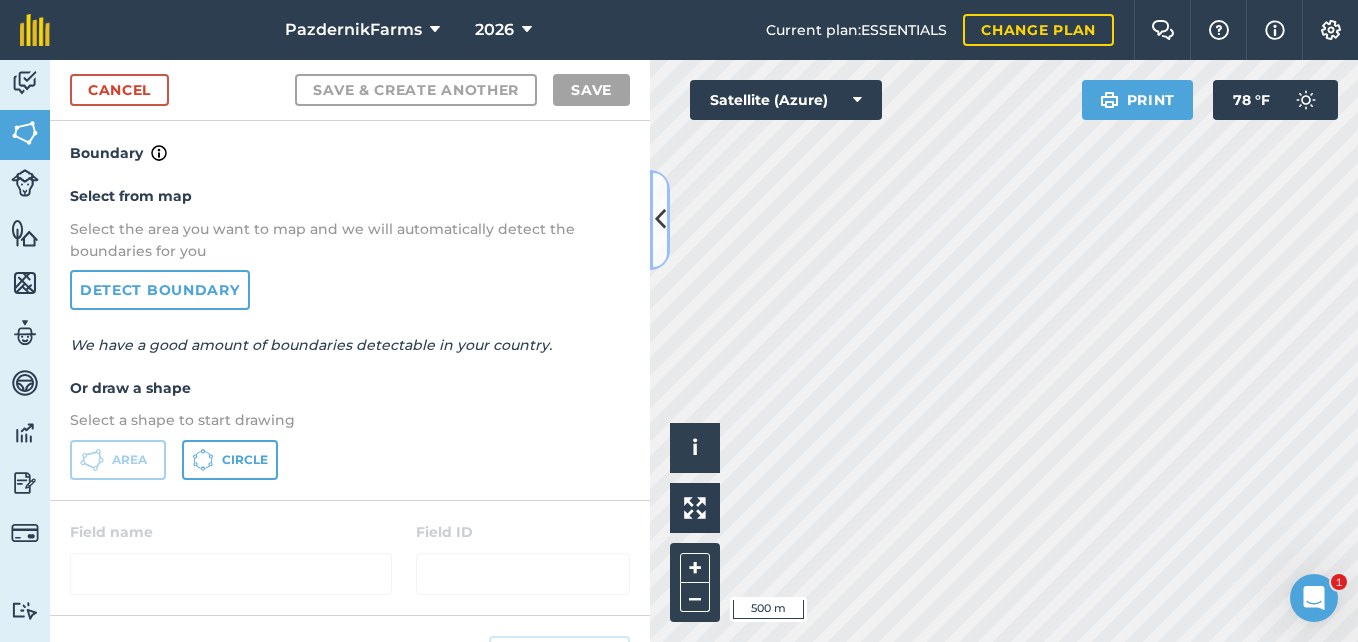click at bounding box center [660, 219] 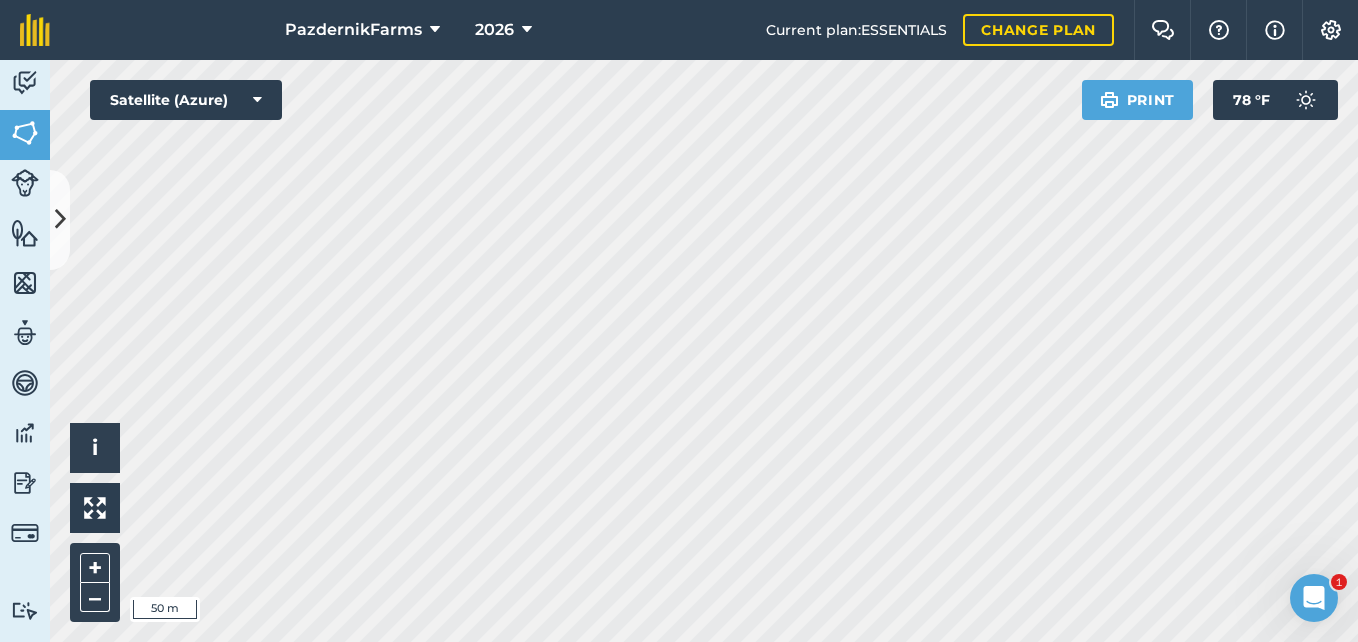 click on "PazdernikFarms 2026 Current plan :  ESSENTIALS   Change plan Farm Chat Help Info Settings PazdernikFarms  -  2026 Reproduced with the permission of  Microsoft Printed on  [DATE] Field usages No usage set BEANS: DRY CORN Pinto beans SOYBEANS SUGARBEET WHEAT Feature types Trees Water Activity Fields Livestock Features Maps Team Vehicles Data Reporting Billing Tutorials Tutorials Cancel Save & Create Another Save Boundary   Select from map Select the area you want to map and we will automatically detect the boundaries for you Detect boundary We have a good amount of boundaries detectable in your country. Or draw a shape Select a shape to start drawing Area Circle Field name Field ID Field usage   Create new -- Not set -- BEANS: DRY CORN Pinto beans SOYBEANS SUGARBEET WHEAT Click to start drawing i © 2025 TomTom, Microsoft 50 m + – Satellite (Azure) Print 78   ° F
1" at bounding box center (679, 321) 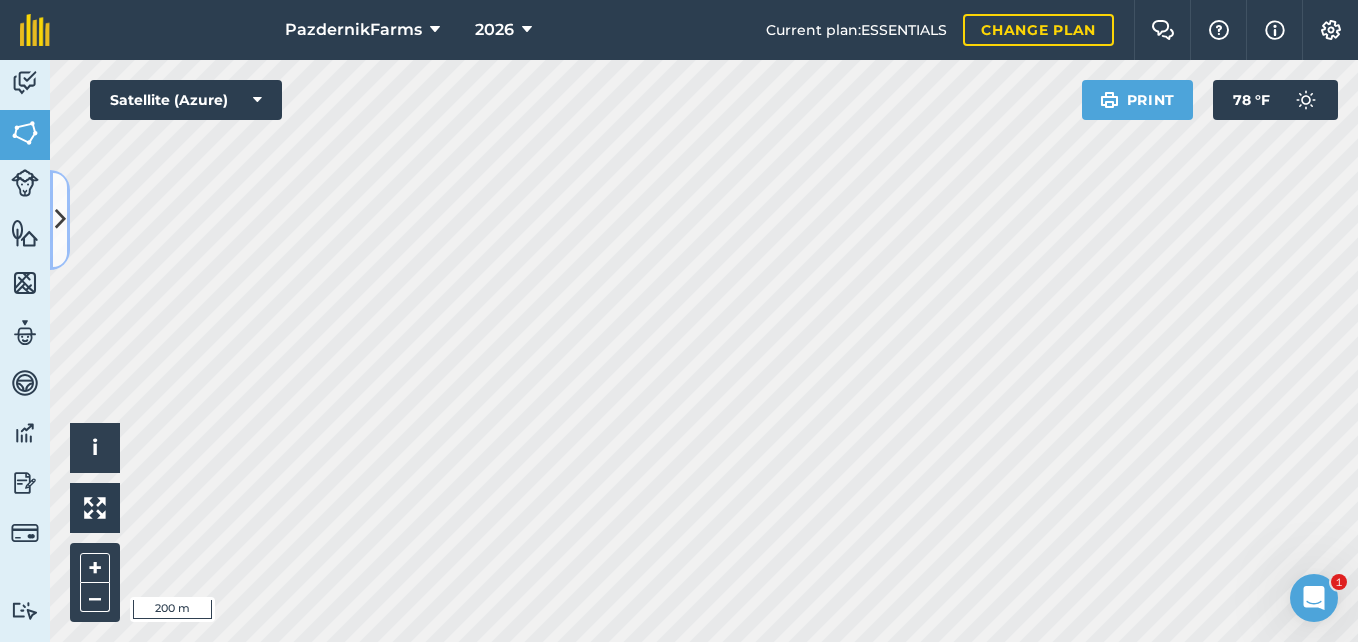 click at bounding box center [60, 219] 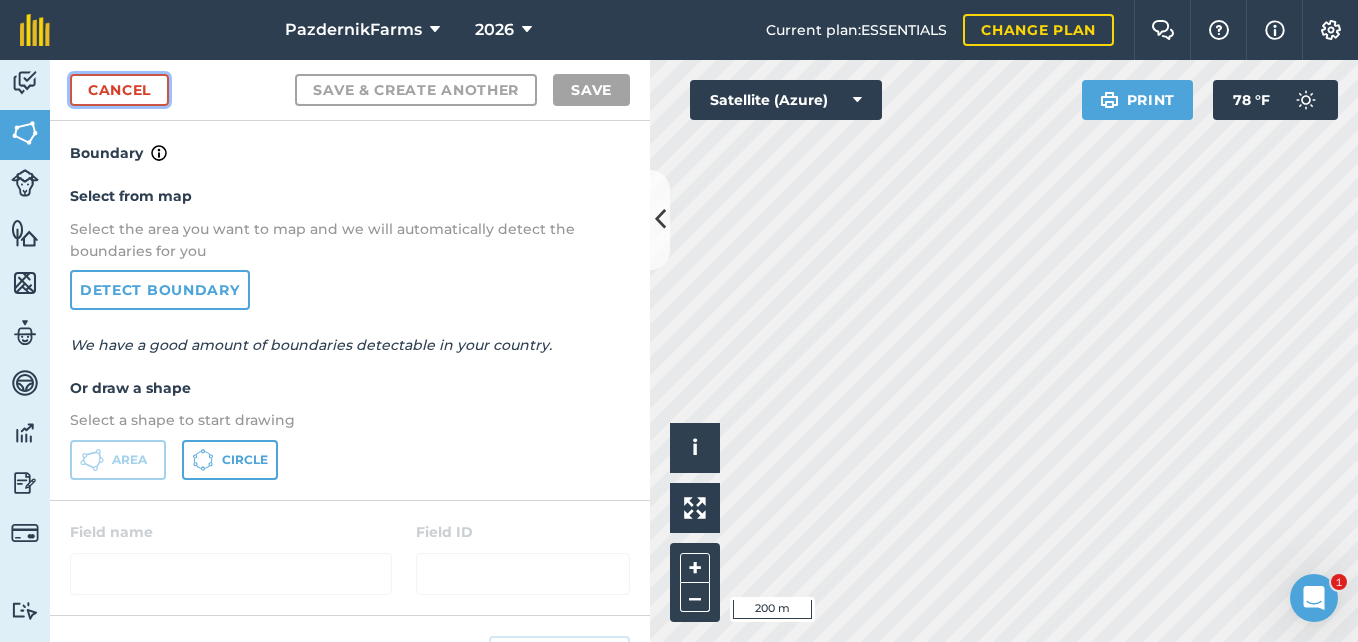 click on "Cancel" at bounding box center [119, 90] 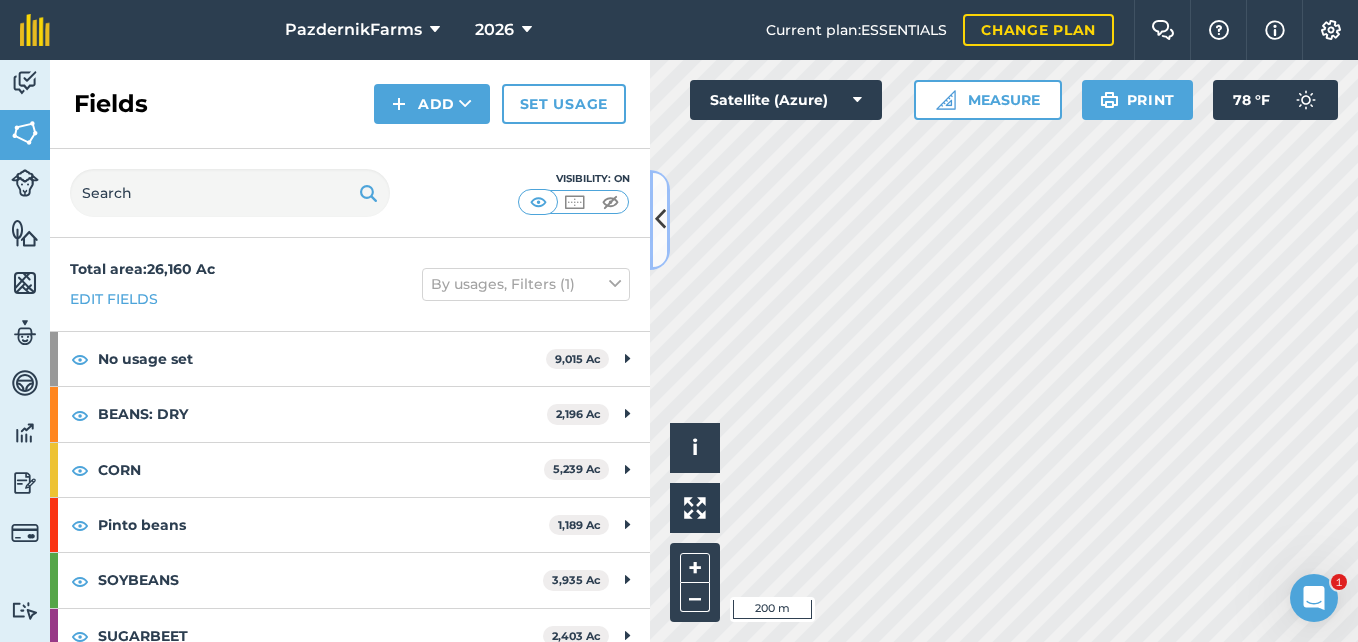 click at bounding box center (660, 219) 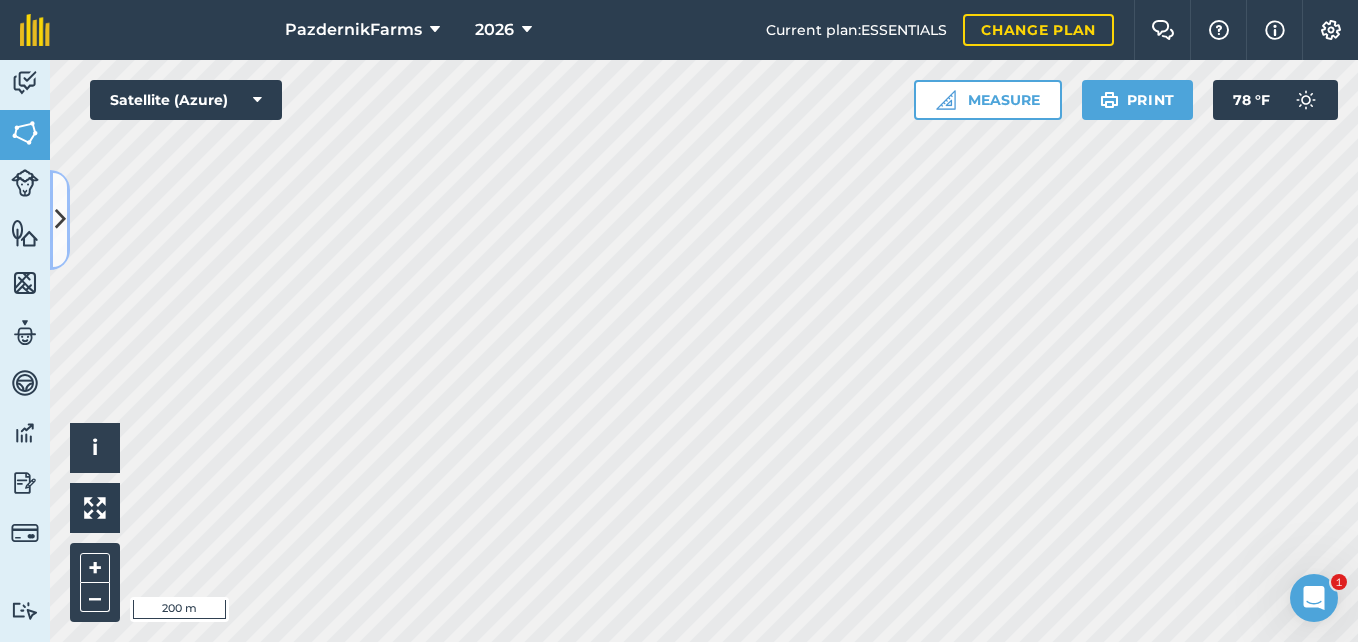 click at bounding box center (60, 219) 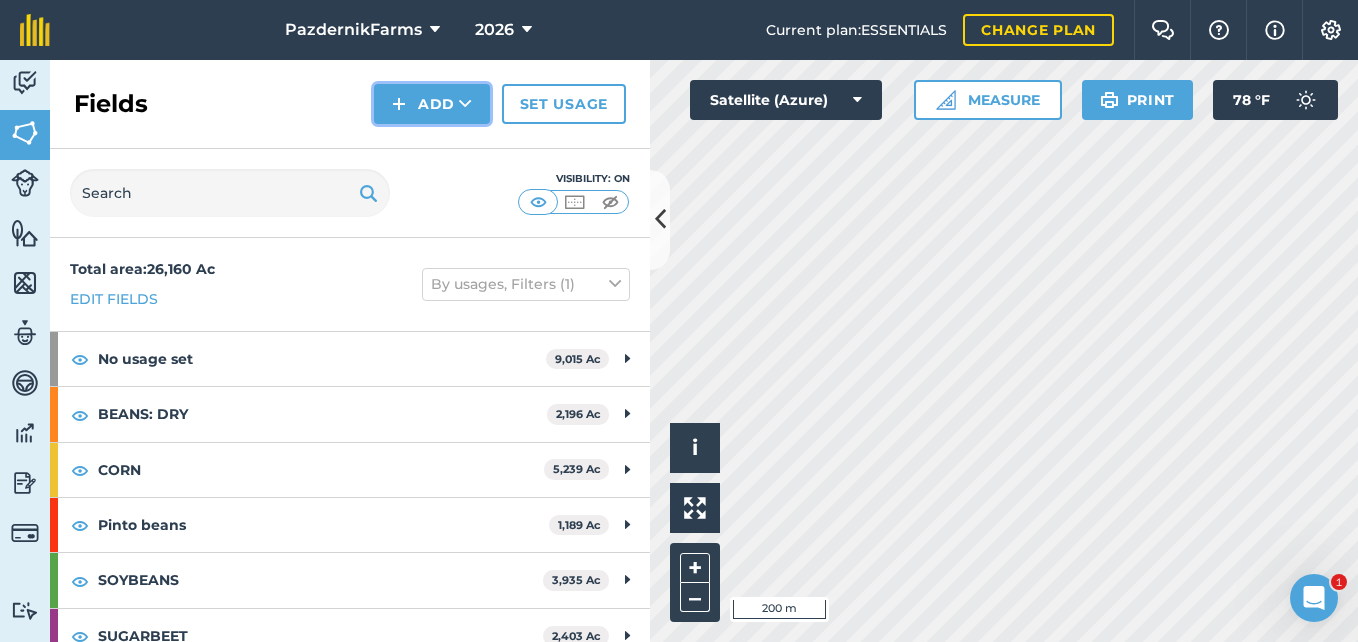 click at bounding box center (399, 104) 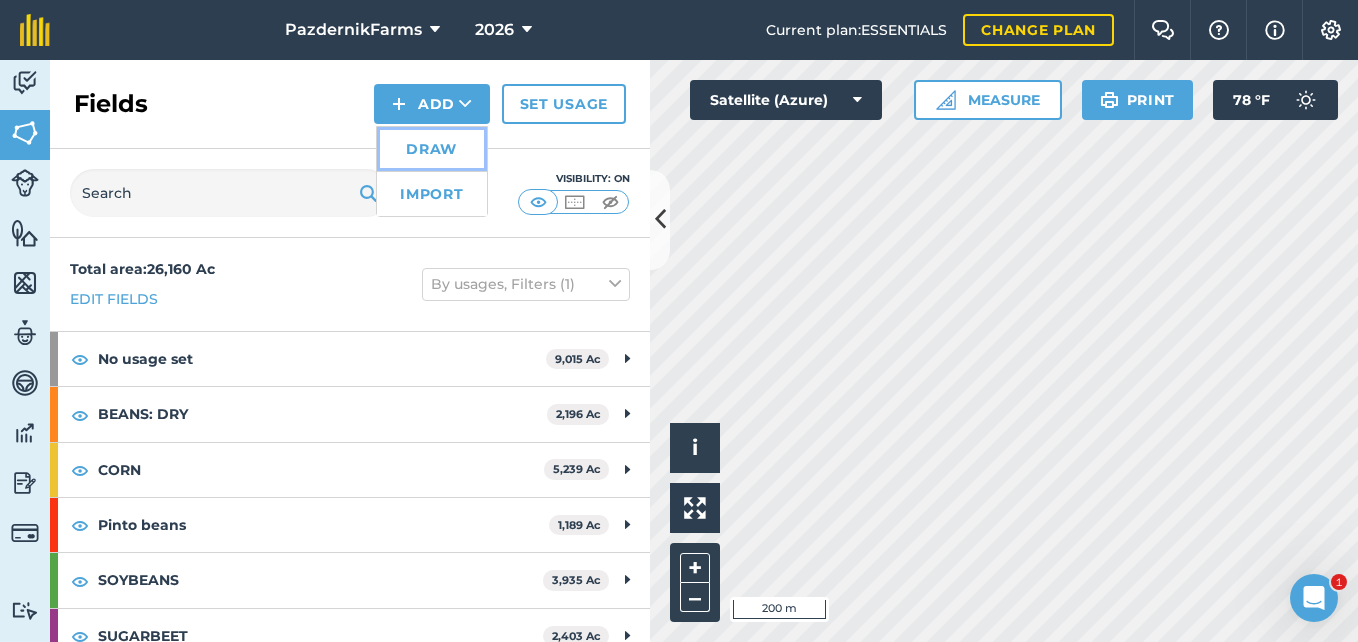click on "Draw" at bounding box center (432, 149) 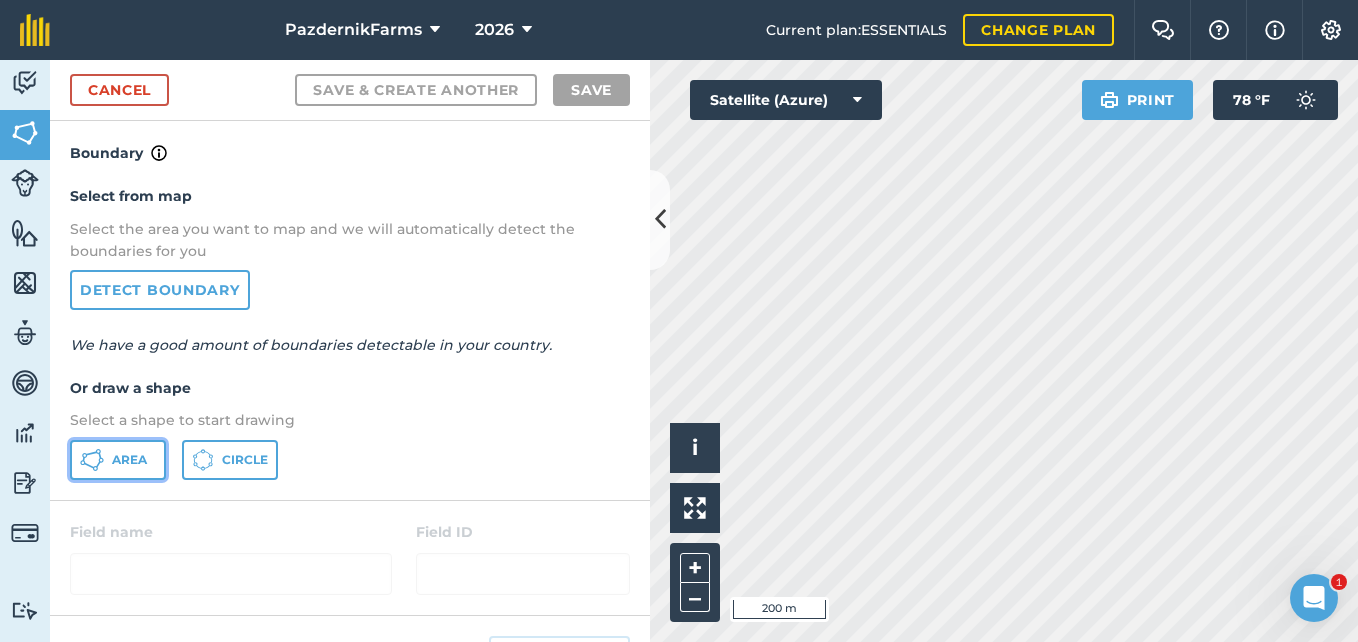click on "Area" at bounding box center [118, 460] 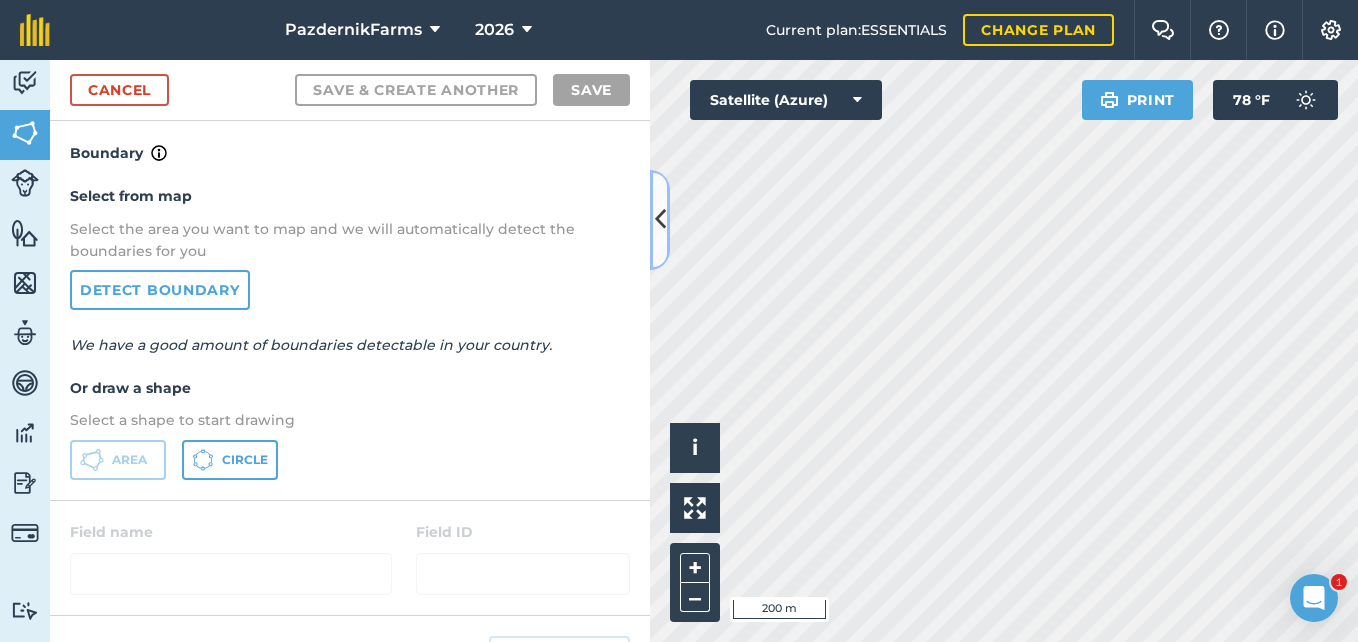 click at bounding box center (660, 220) 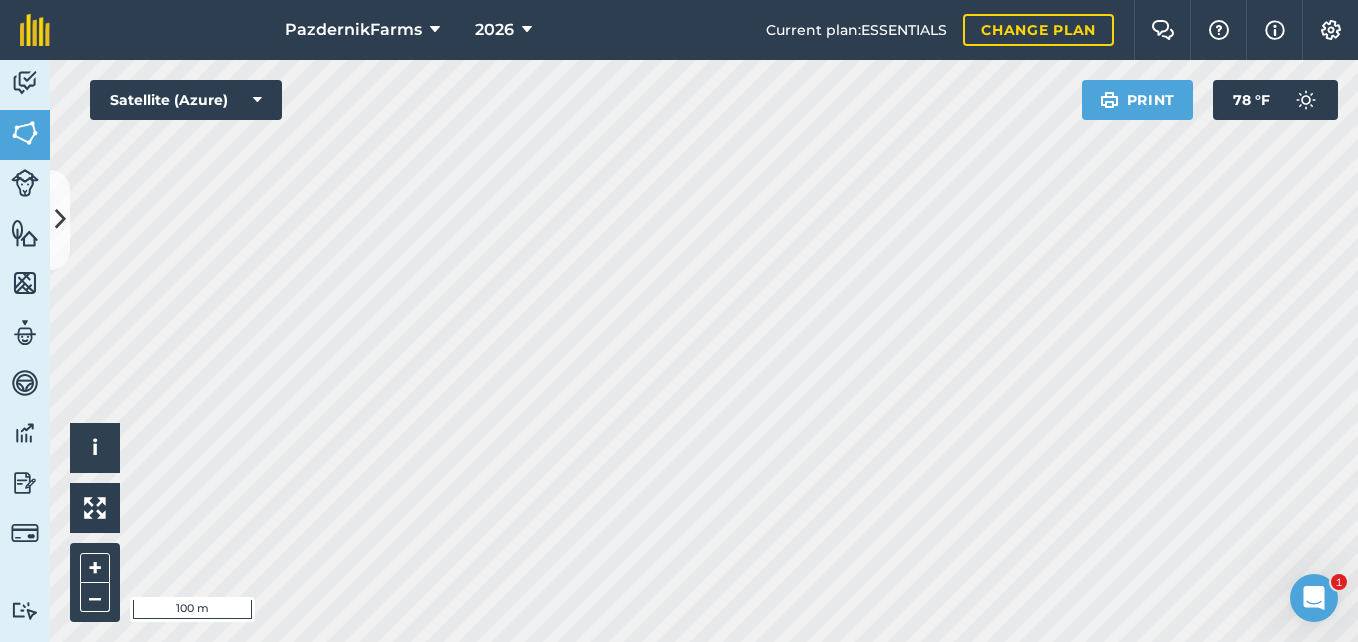 click on "PazdernikFarms 2026 Current plan :  ESSENTIALS   Change plan Farm Chat Help Info Settings PazdernikFarms  -  2026 Reproduced with the permission of  Microsoft Printed on  [DATE] Field usages No usage set BEANS: DRY CORN Pinto beans SOYBEANS SUGARBEET WHEAT Feature types Trees Water Activity Fields Livestock Features Maps Team Vehicles Data Reporting Billing Tutorials Tutorials Cancel Save & Create Another Save Boundary   Select from map Select the area you want to map and we will automatically detect the boundaries for you Detect boundary We have a good amount of boundaries detectable in your country. Or draw a shape Select a shape to start drawing Area Circle Field name Field ID Field usage   Create new -- Not set -- BEANS: DRY CORN Pinto beans SOYBEANS SUGARBEET WHEAT Click to start drawing i © 2025 TomTom, Microsoft 100 m + – Satellite (Azure) Print 78   ° F
1" at bounding box center (679, 321) 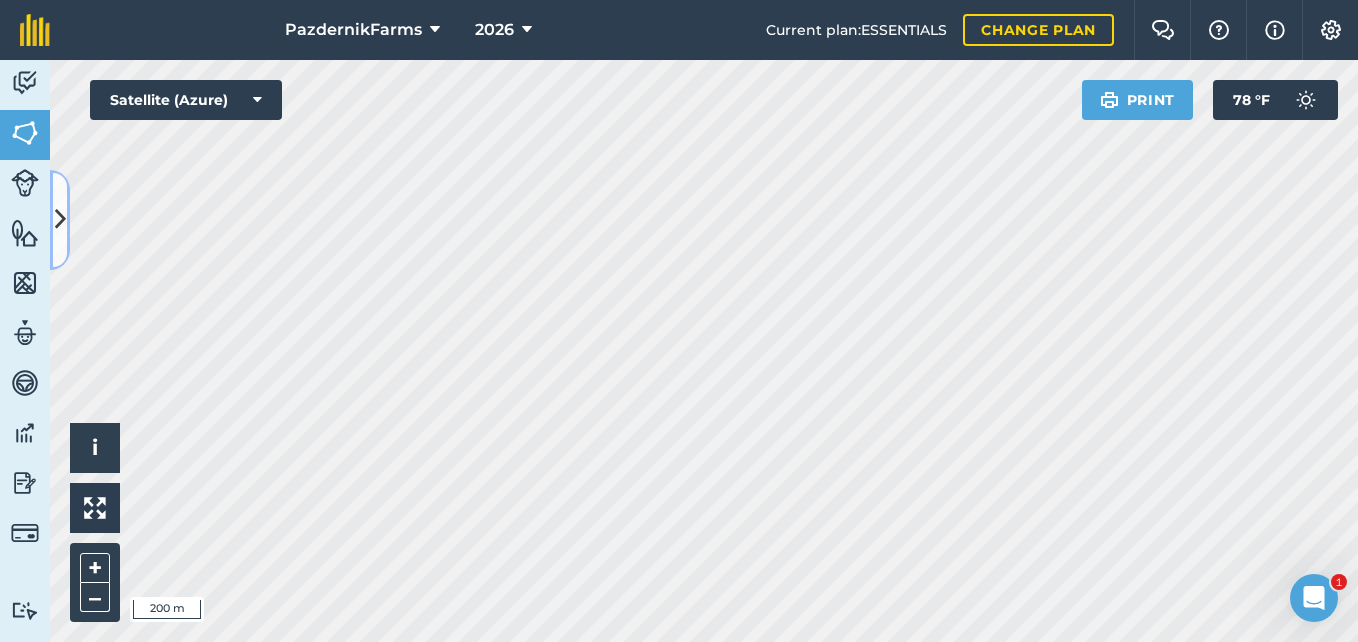 click at bounding box center (60, 220) 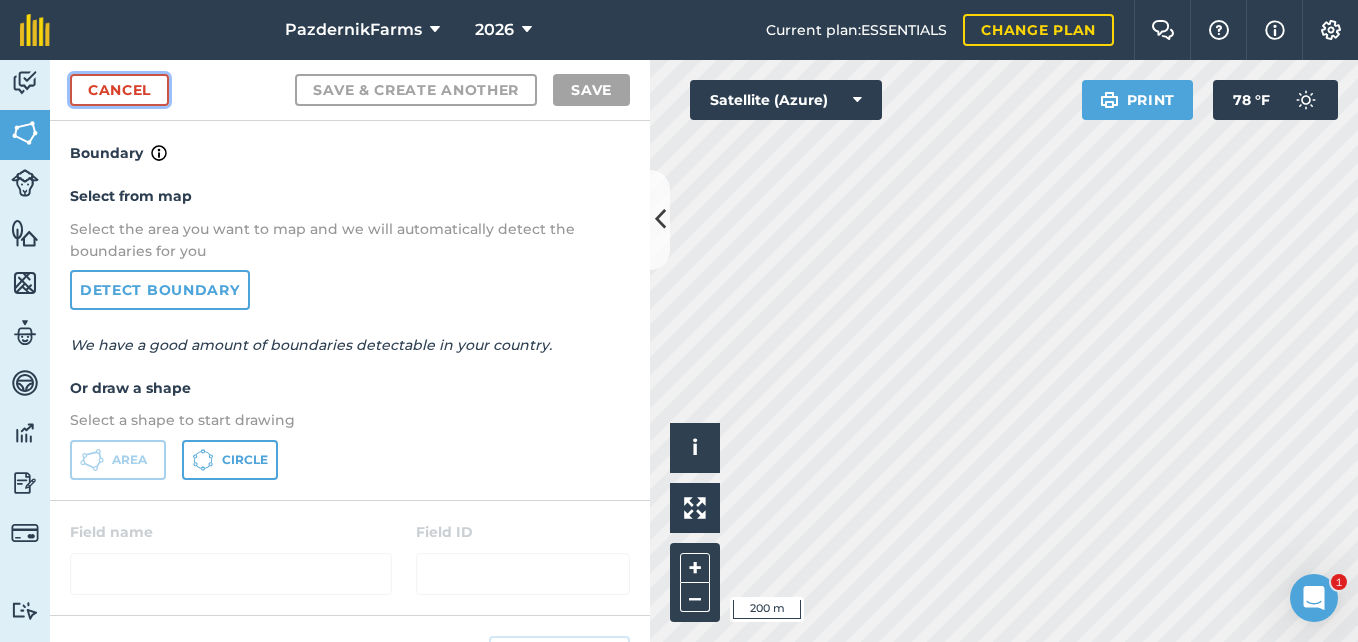 click on "Cancel" at bounding box center [119, 90] 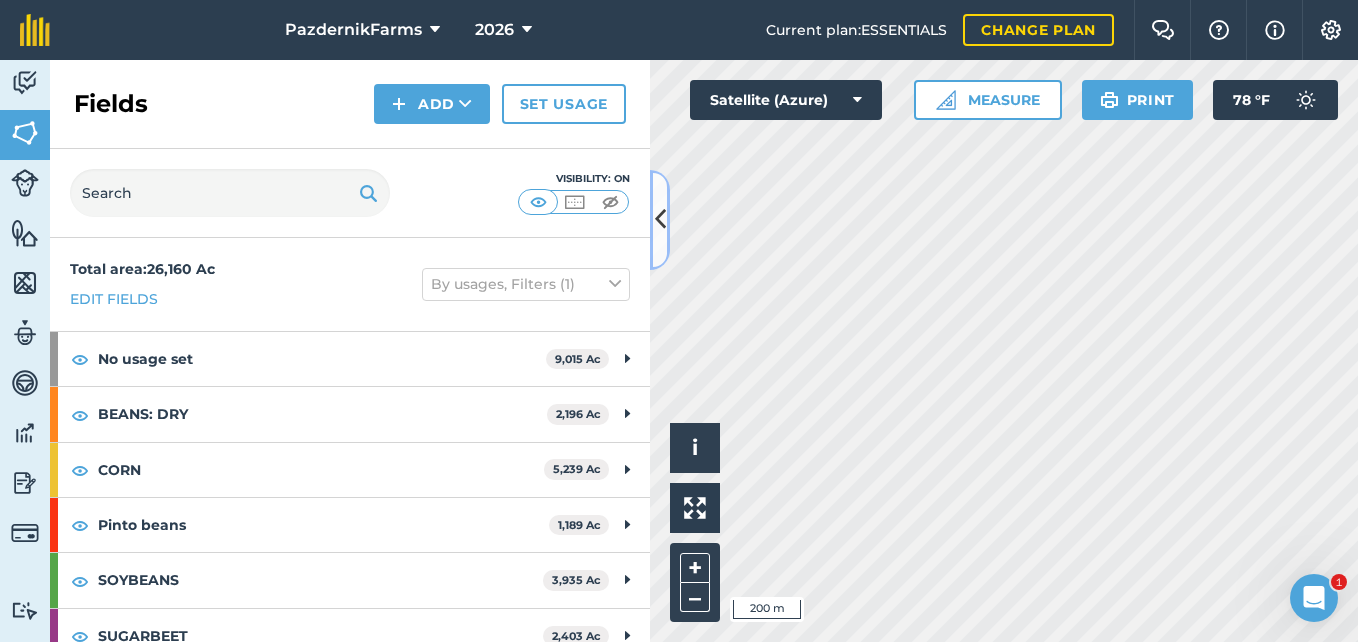 click at bounding box center (660, 219) 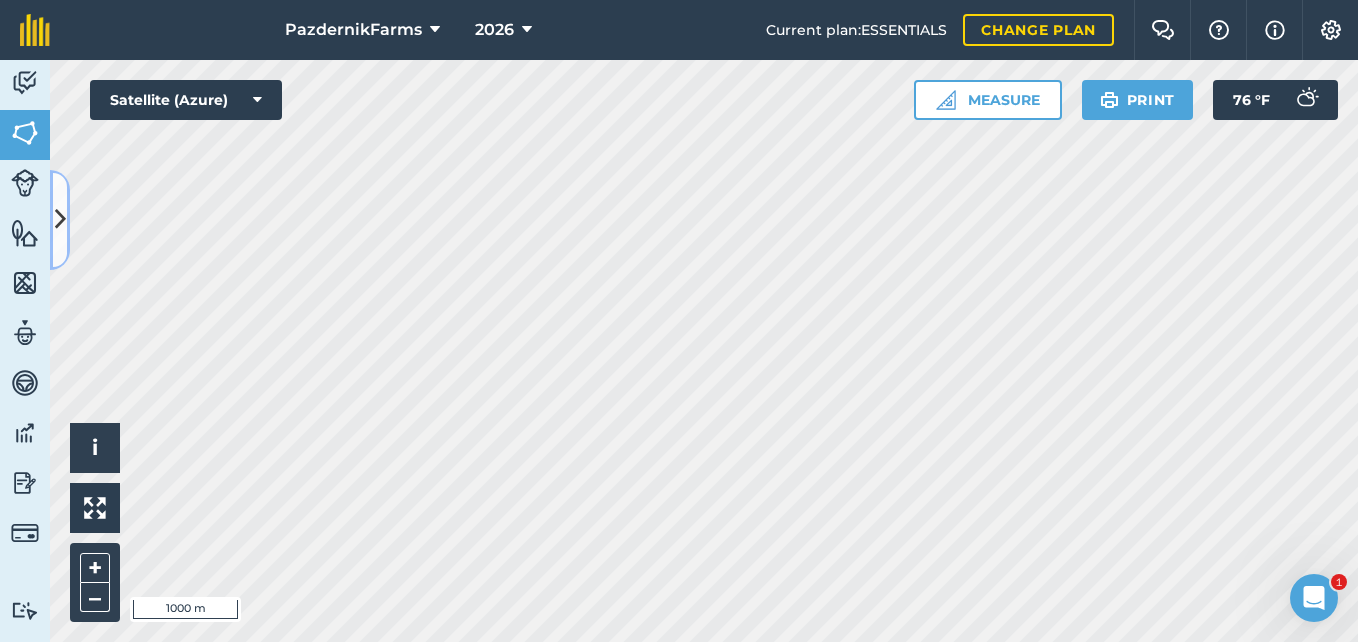 click at bounding box center [60, 219] 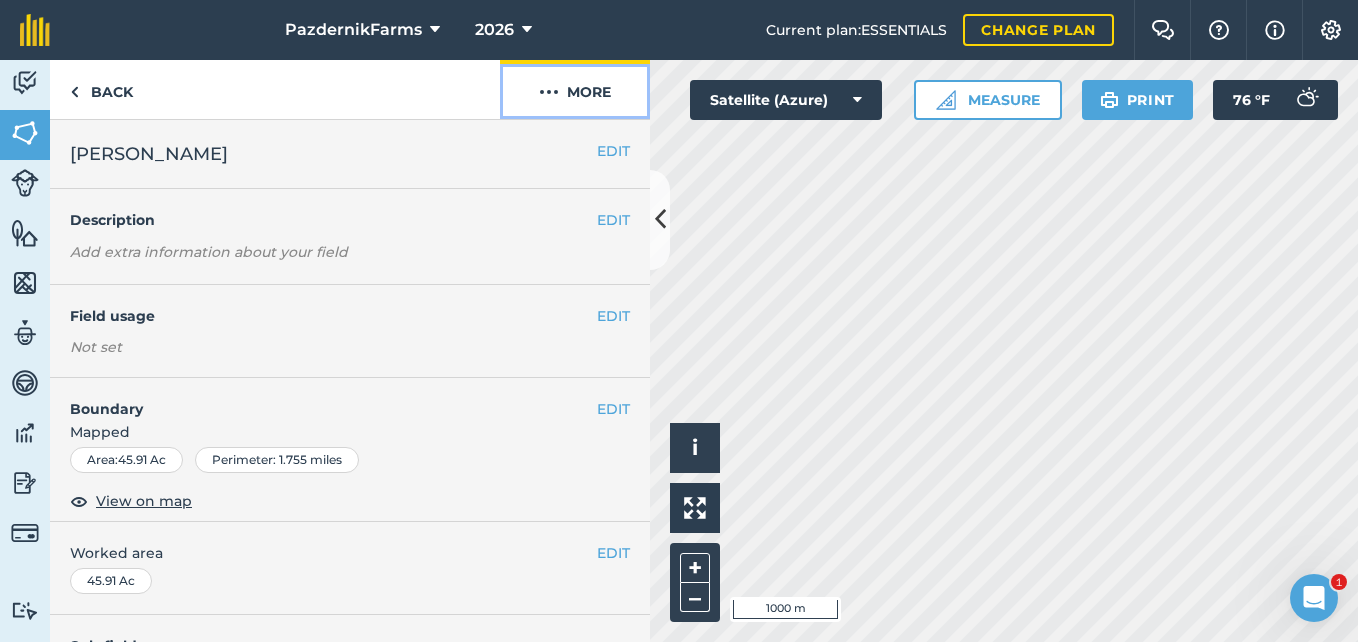 click on "More" at bounding box center [575, 89] 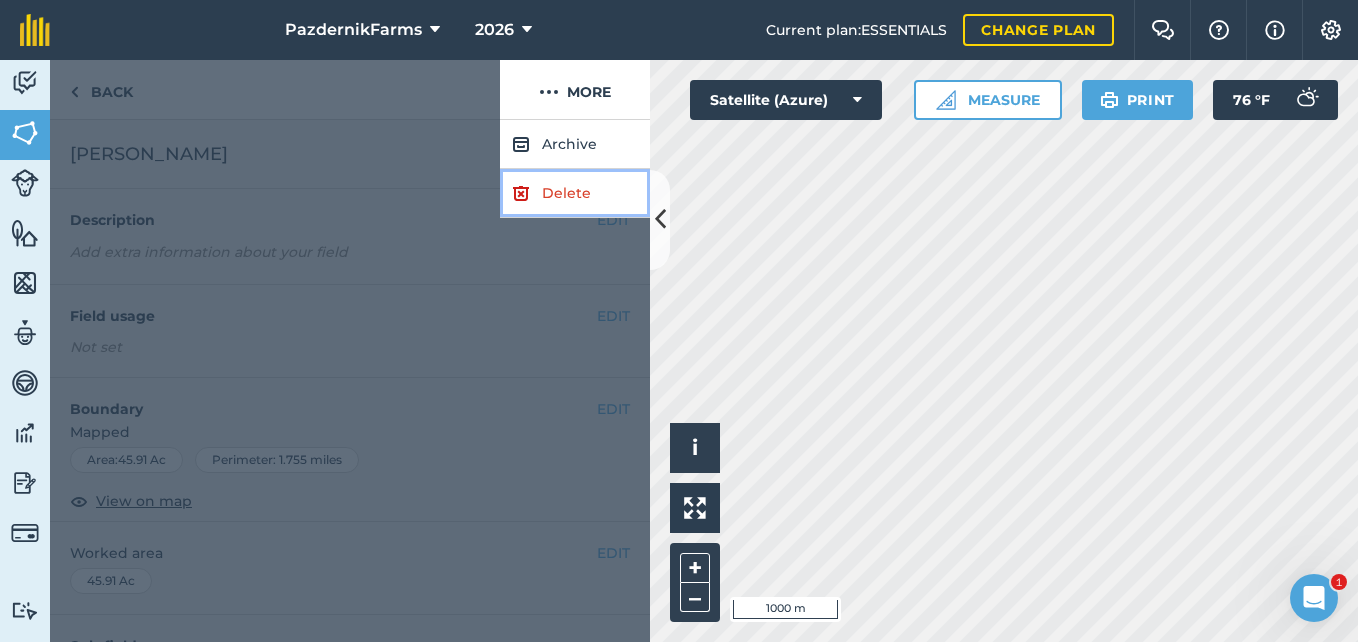 click on "Delete" at bounding box center (575, 193) 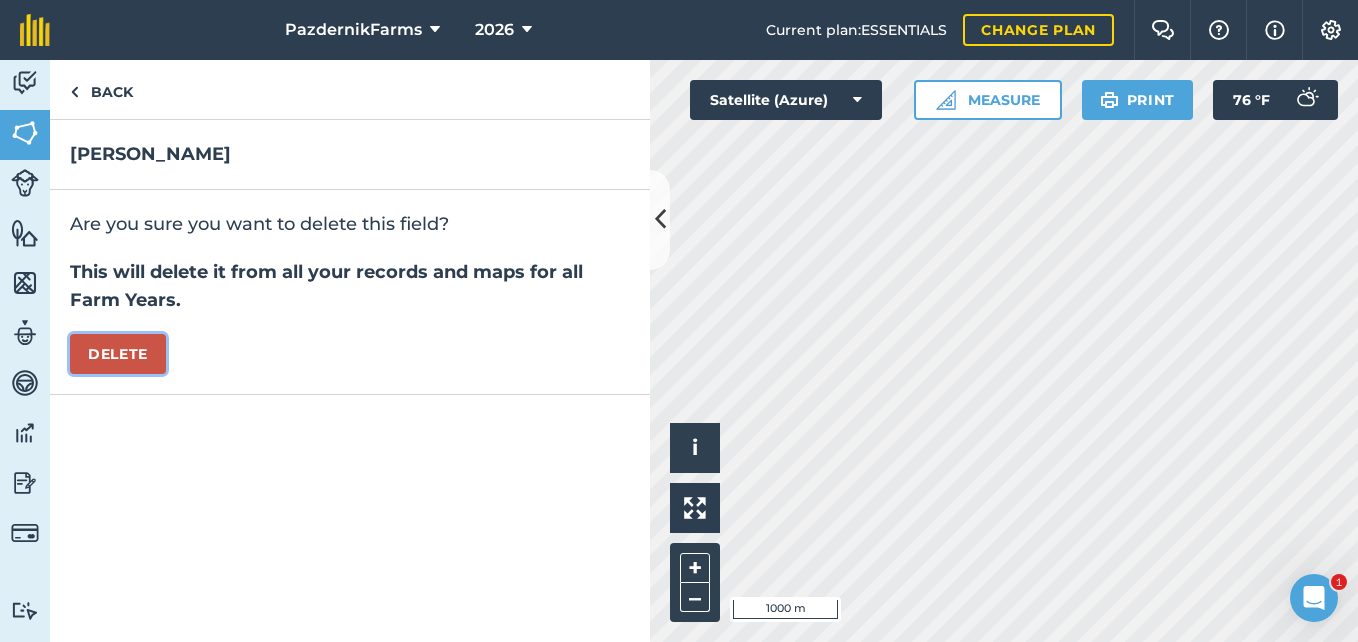 click on "Delete" at bounding box center [118, 354] 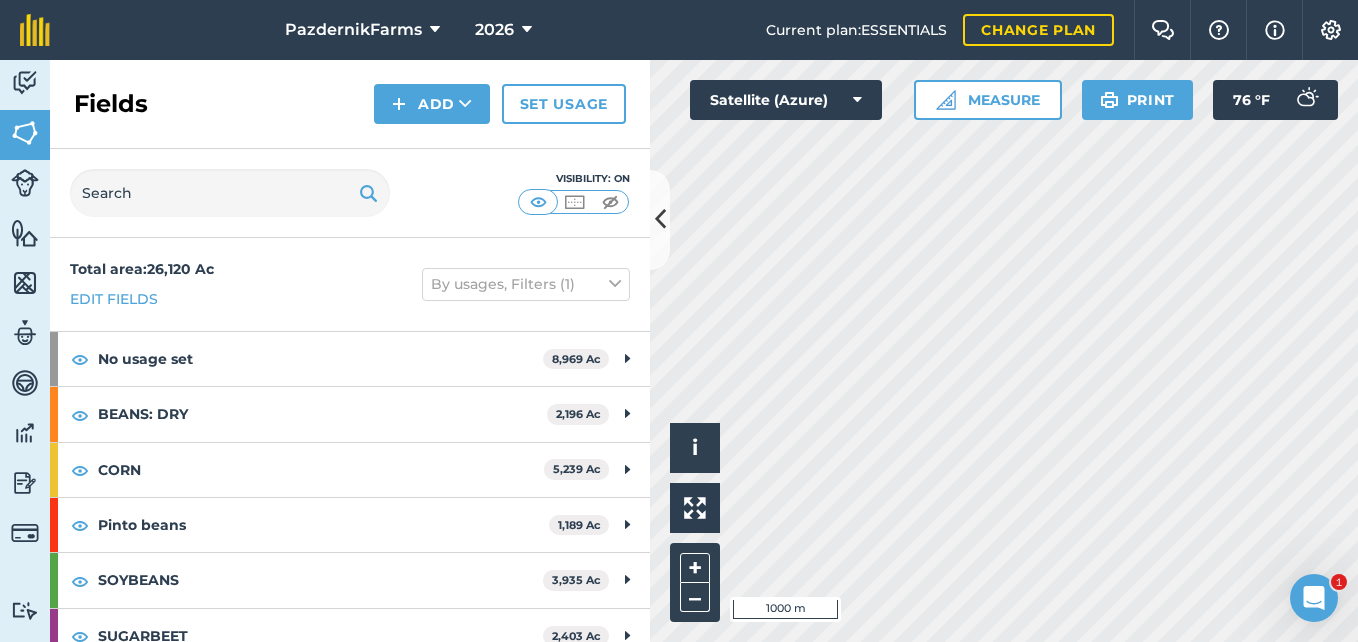 click on "Activity Fields Livestock Features Maps Team Vehicles Data Reporting Billing Tutorials Tutorials Fields   Add   Set usage Visibility: On Total area :  26,120   Ac Edit fields By usages, Filters (1) No usage set 8,969   [PERSON_NAME]  156.2   [PERSON_NAME]  147.9   [PERSON_NAME]  269.1   [PERSON_NAME][GEOGRAPHIC_DATA]  302.9   [PERSON_NAME][GEOGRAPHIC_DATA]  282   [PERSON_NAME][GEOGRAPHIC_DATA]  260.1   [PERSON_NAME]  321.9   [PERSON_NAME]  223.7   [PERSON_NAME][GEOGRAPHIC_DATA]  46.57   [PERSON_NAME]  86.64   [PERSON_NAME]  77.41   [PERSON_NAME][GEOGRAPHIC_DATA]  234.2   [GEOGRAPHIC_DATA][PERSON_NAME][GEOGRAPHIC_DATA]  396.8   [GEOGRAPHIC_DATA][PERSON_NAME][GEOGRAPHIC_DATA]  73.83   [PERSON_NAME]  206   [PERSON_NAME]  68.97   [PERSON_NAME]  507.1   [PERSON_NAME][GEOGRAPHIC_DATA]  61.89   [PERSON_NAME]  73.1   [PERSON_NAME][GEOGRAPHIC_DATA]  530.5   [PERSON_NAME][GEOGRAPHIC_DATA]  37.21   [PERSON_NAME]  71.81   [PERSON_NAME]  144   [PERSON_NAME]  151.5   [PERSON_NAME][GEOGRAPHIC_DATA]  122.3   [PERSON_NAME][GEOGRAPHIC_DATA]  114.3   [PERSON_NAME][GEOGRAPHIC_DATA]  126.4   [PERSON_NAME][GEOGRAPHIC_DATA]  39.01   [PERSON_NAME]  74.66   [PERSON_NAME][GEOGRAPHIC_DATA]  120.9   [PERSON_NAME][GEOGRAPHIC_DATA] ([GEOGRAPHIC_DATA] tile) 362.3   [PERSON_NAME] Beets 192.7   [PERSON_NAME] Beets 112.5   [PERSON_NAME] Beets 35.52   [PERSON_NAME] Beets 93.49   [PERSON_NAME] Beets 75.24   [PERSON_NAME] beets 39.49   [PERSON_NAME] Catherines   254.5" at bounding box center [679, 351] 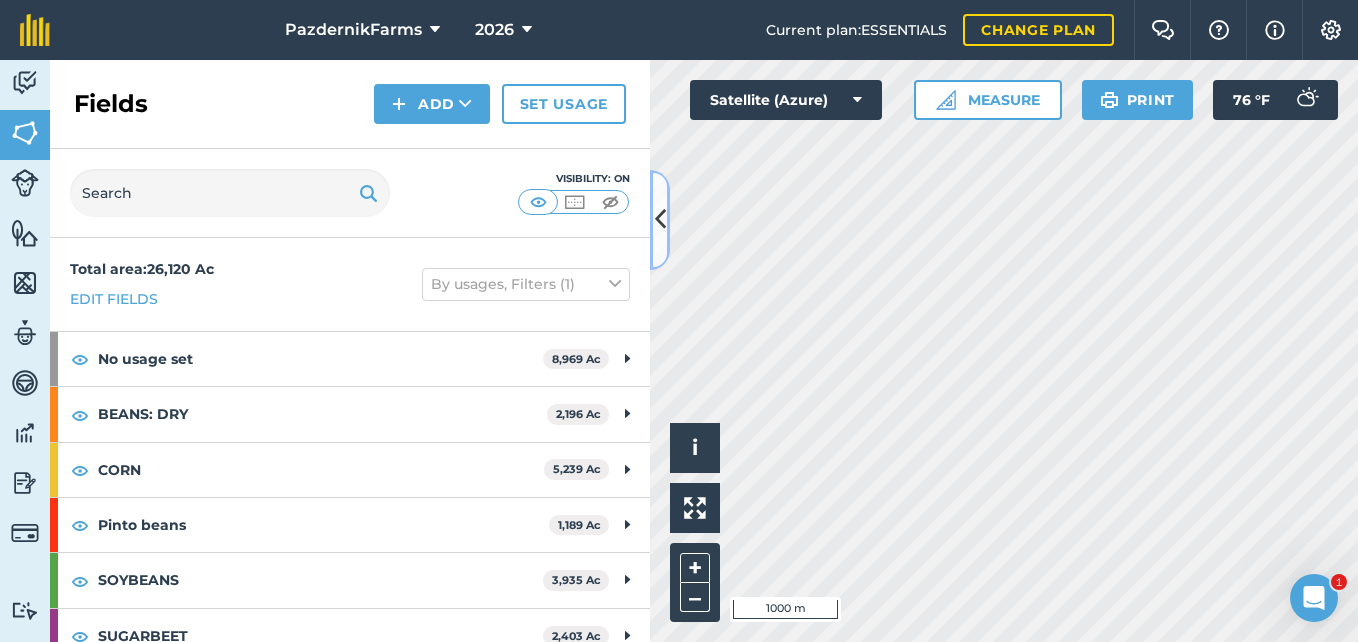 click at bounding box center (660, 219) 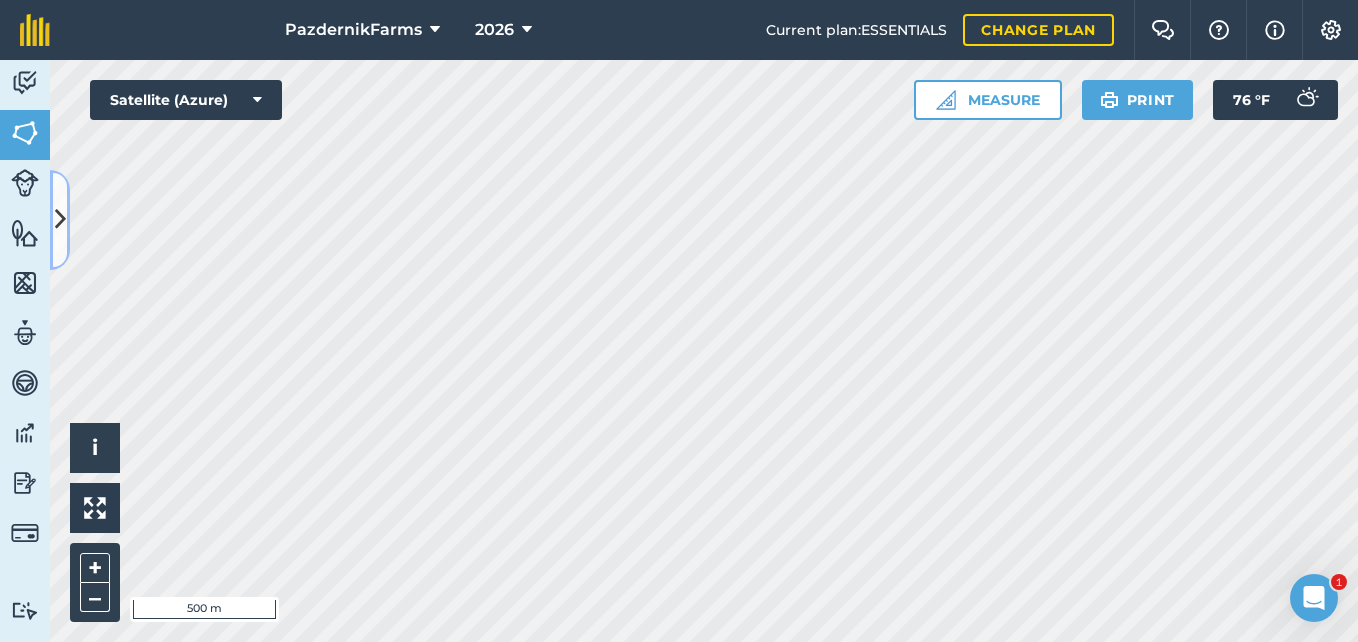 drag, startPoint x: 62, startPoint y: 247, endPoint x: 79, endPoint y: 250, distance: 17.262676 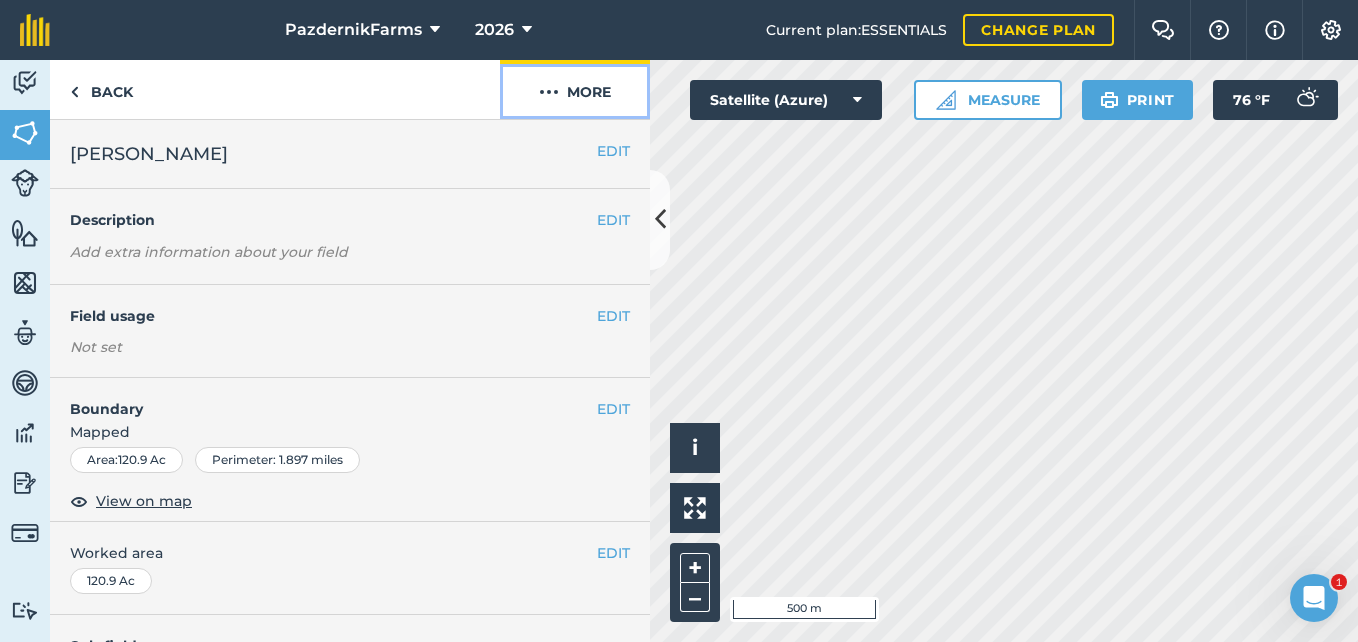 click on "More" at bounding box center (575, 89) 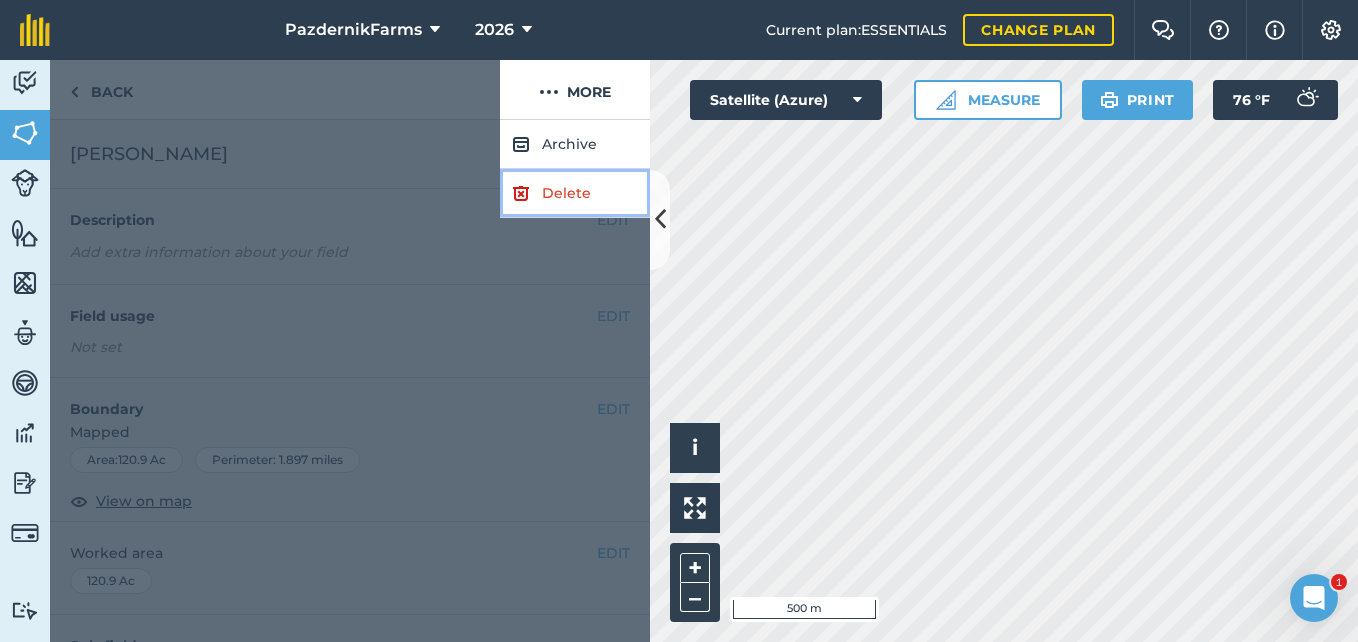 click on "Delete" at bounding box center [575, 193] 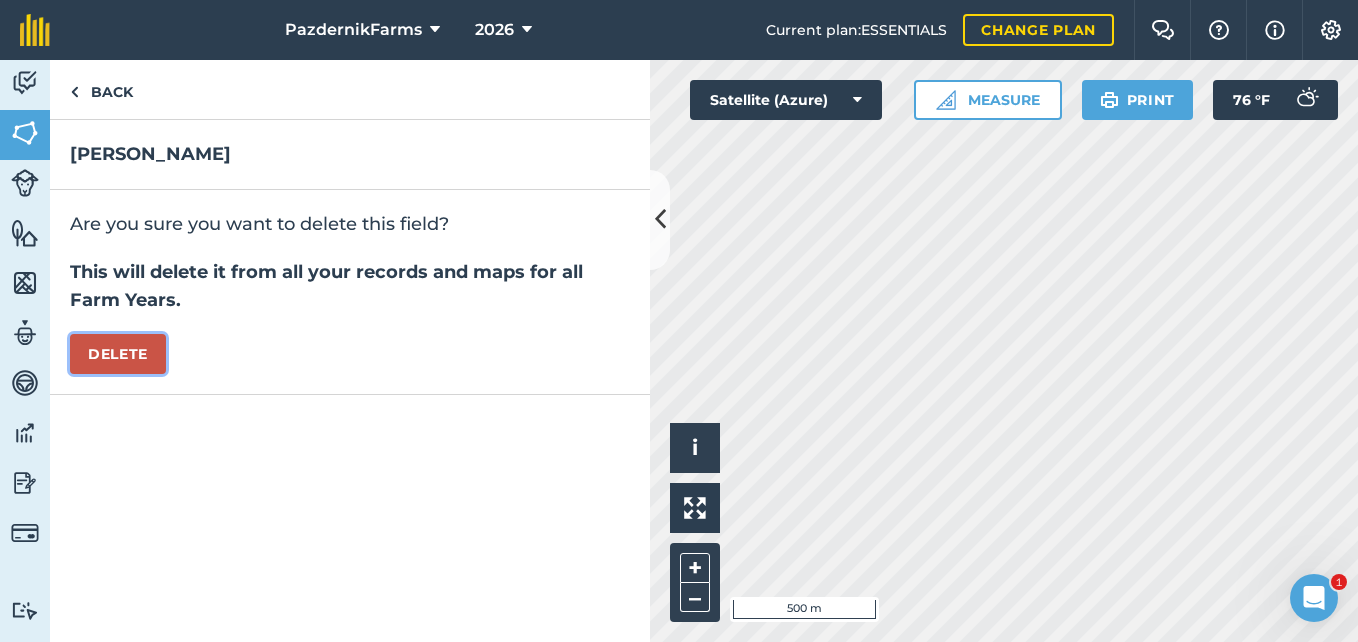 click on "Delete" at bounding box center (118, 354) 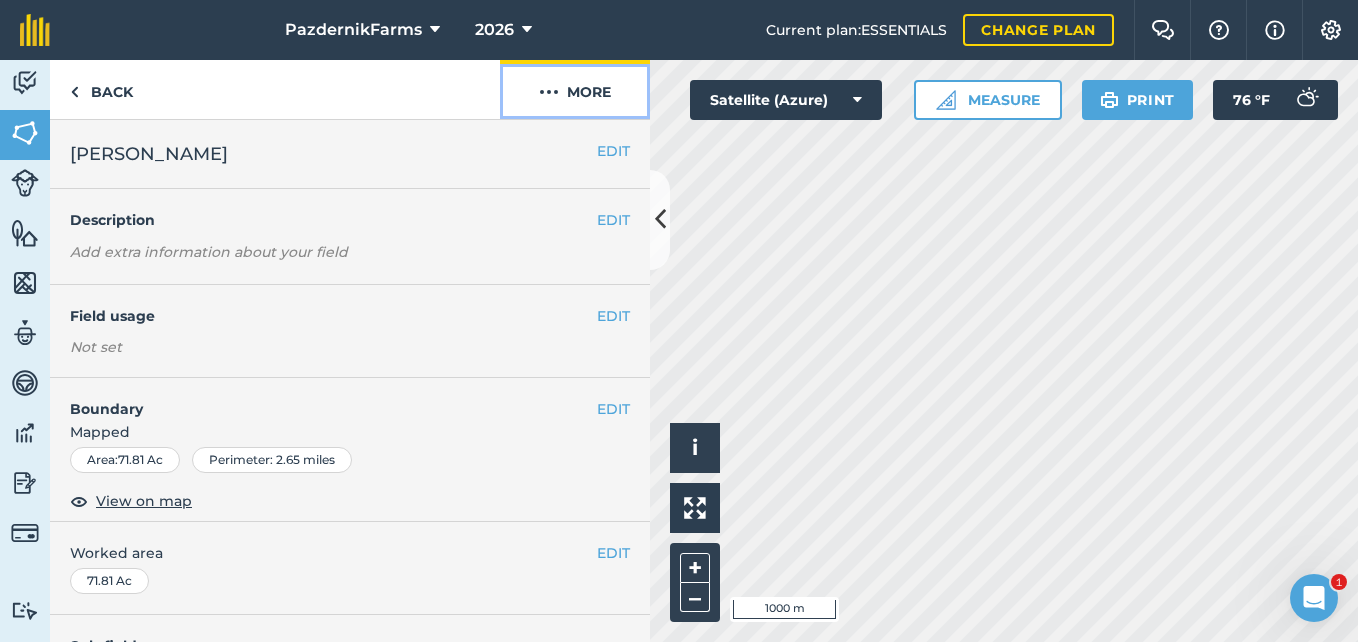 click on "More" at bounding box center (575, 89) 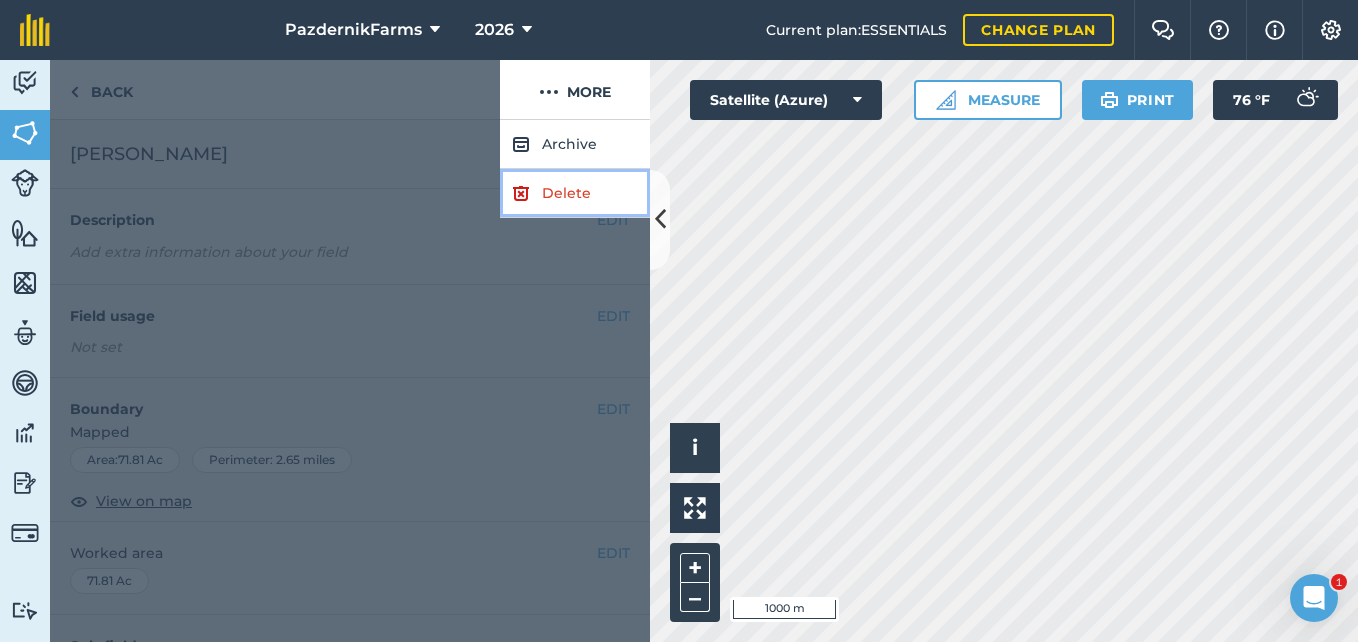 click at bounding box center [521, 193] 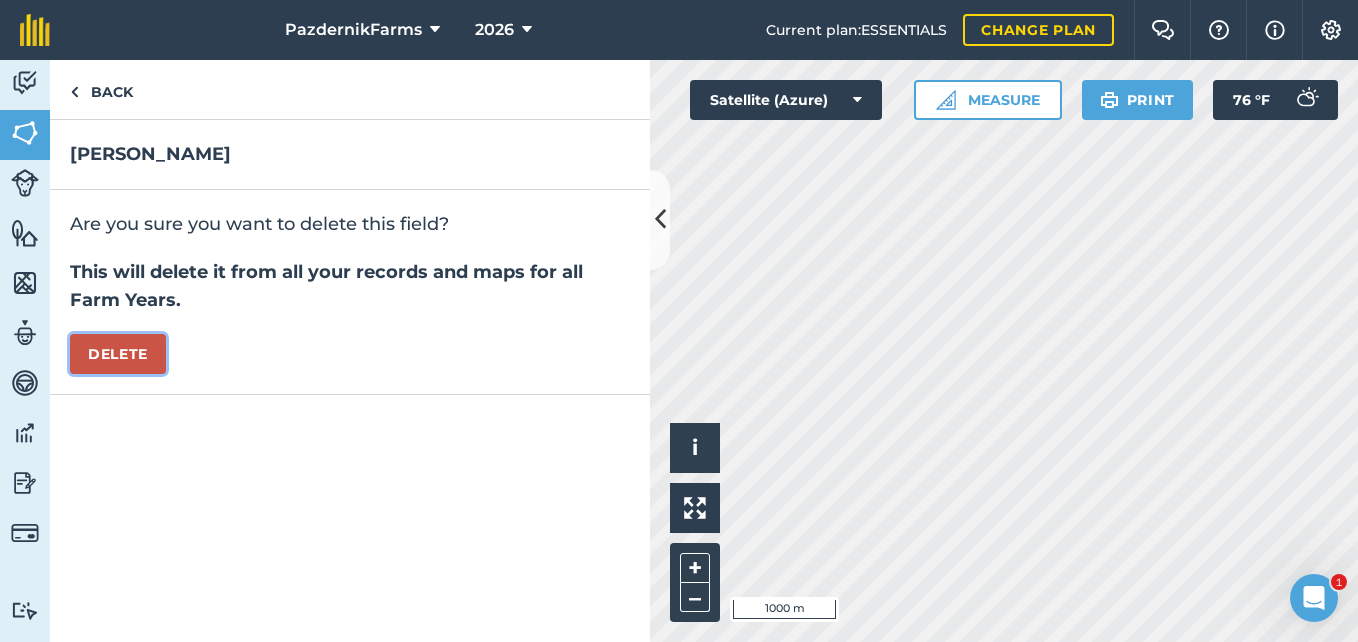 click on "Delete" at bounding box center [118, 354] 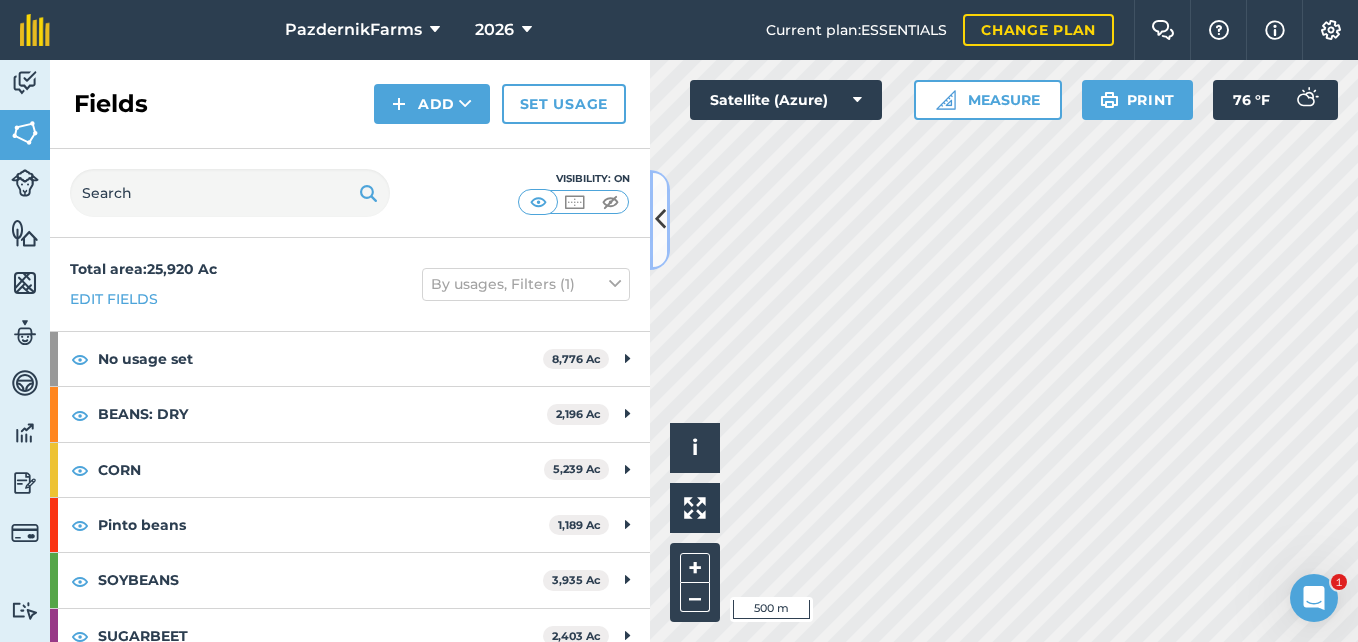 click at bounding box center (660, 219) 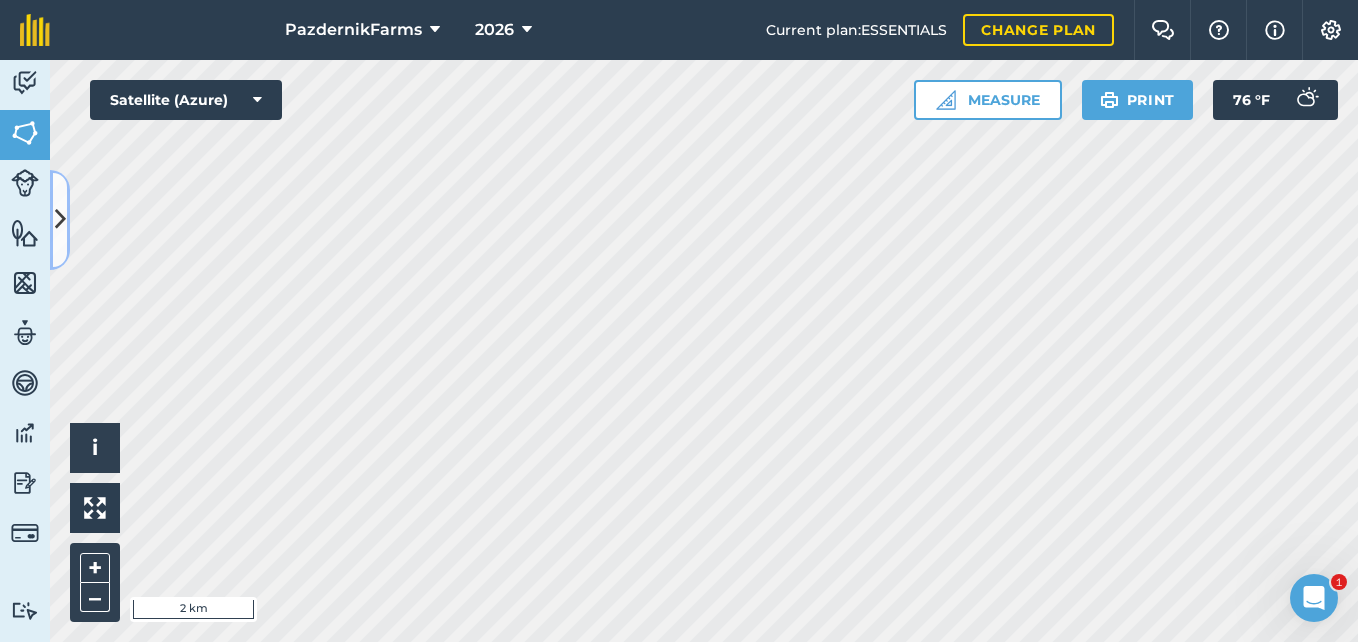click at bounding box center [60, 220] 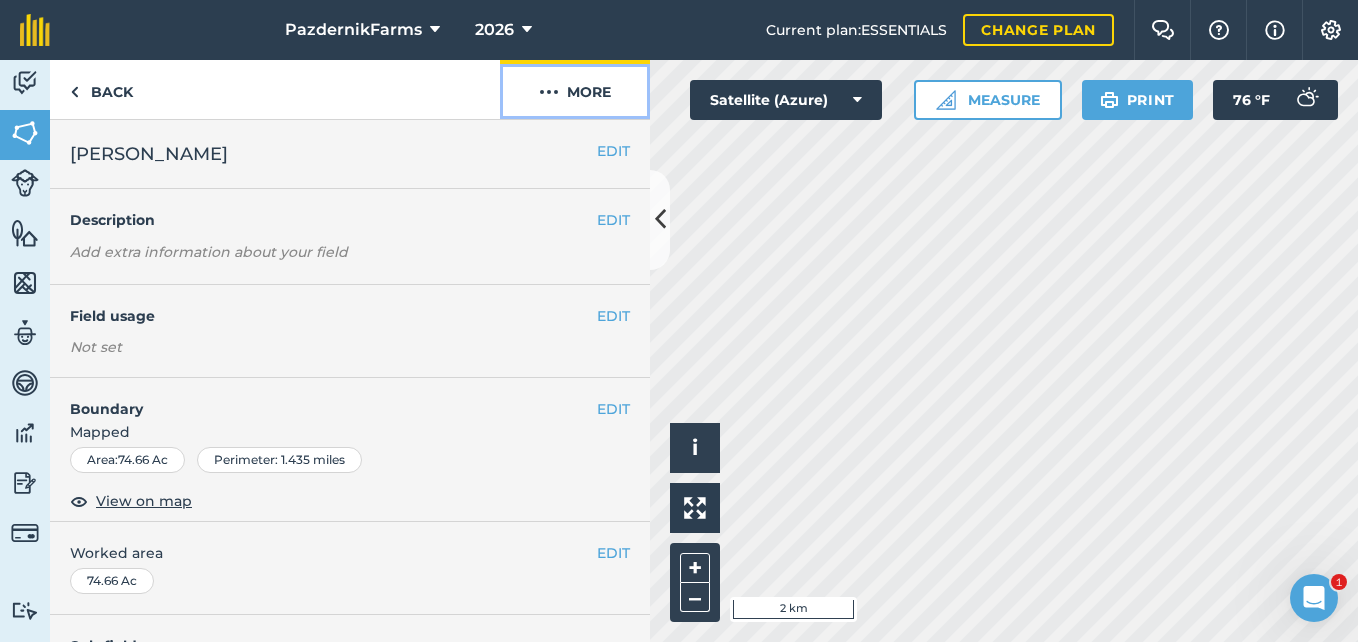 click on "More" at bounding box center [575, 89] 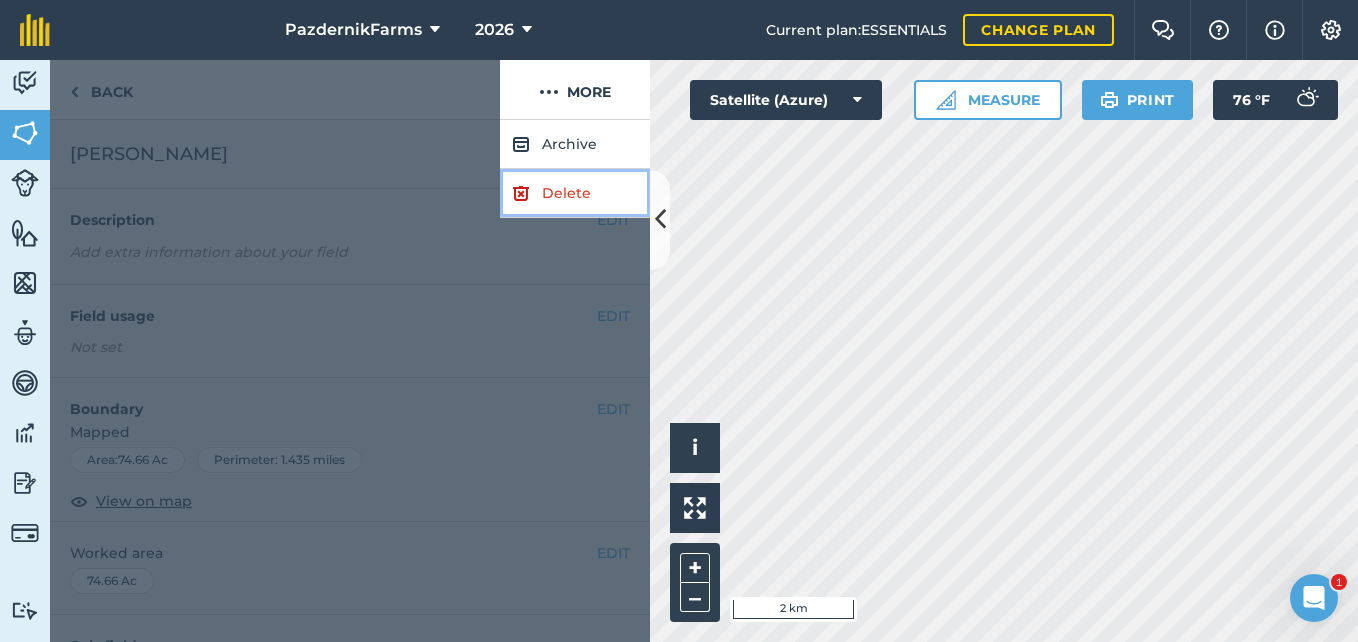 click on "Delete" at bounding box center [575, 193] 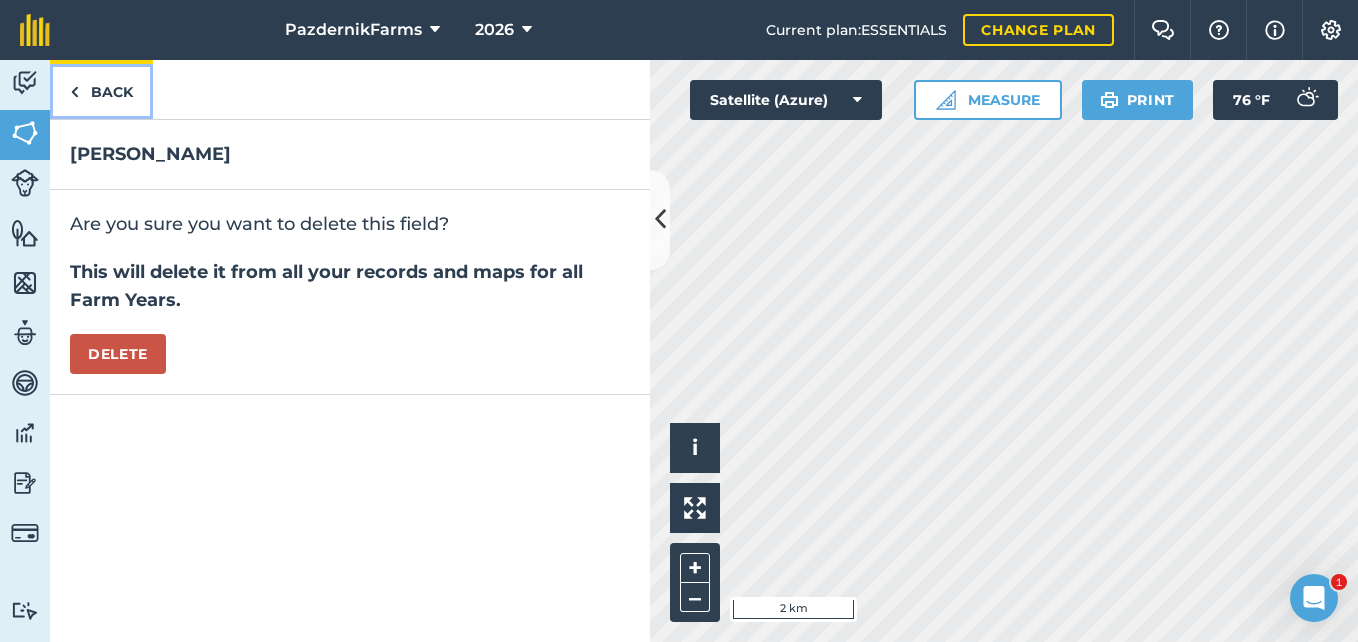 click on "Back" at bounding box center (101, 89) 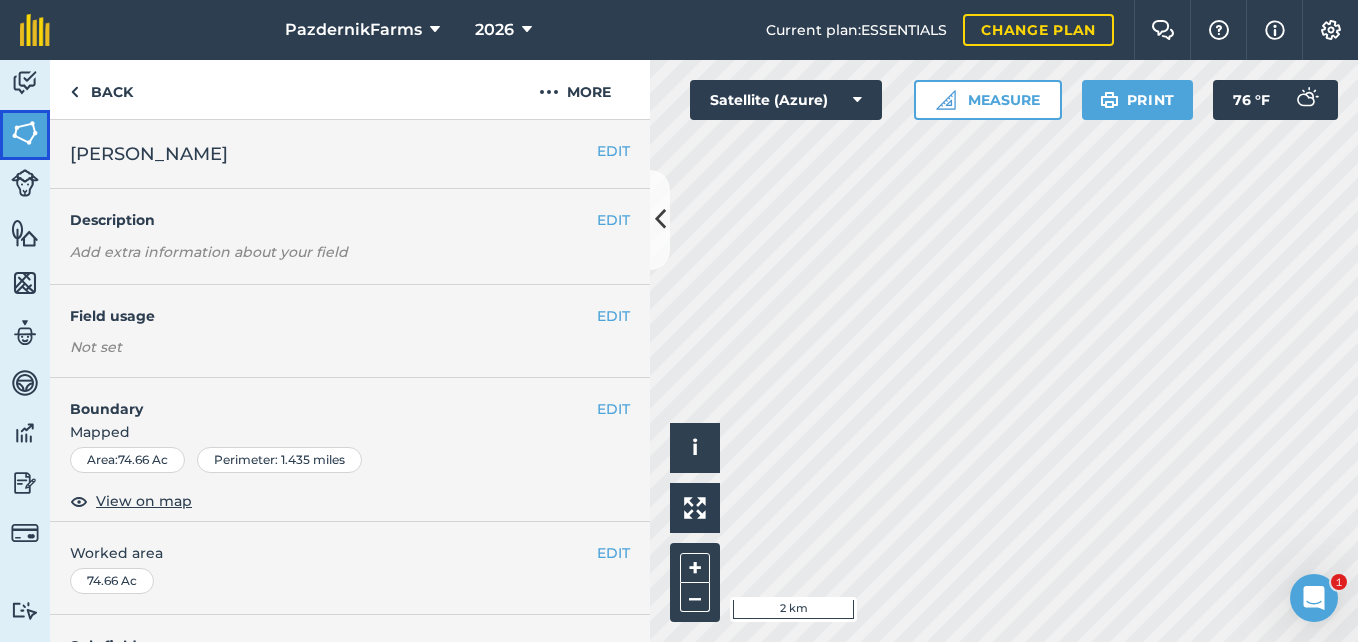 click at bounding box center [25, 133] 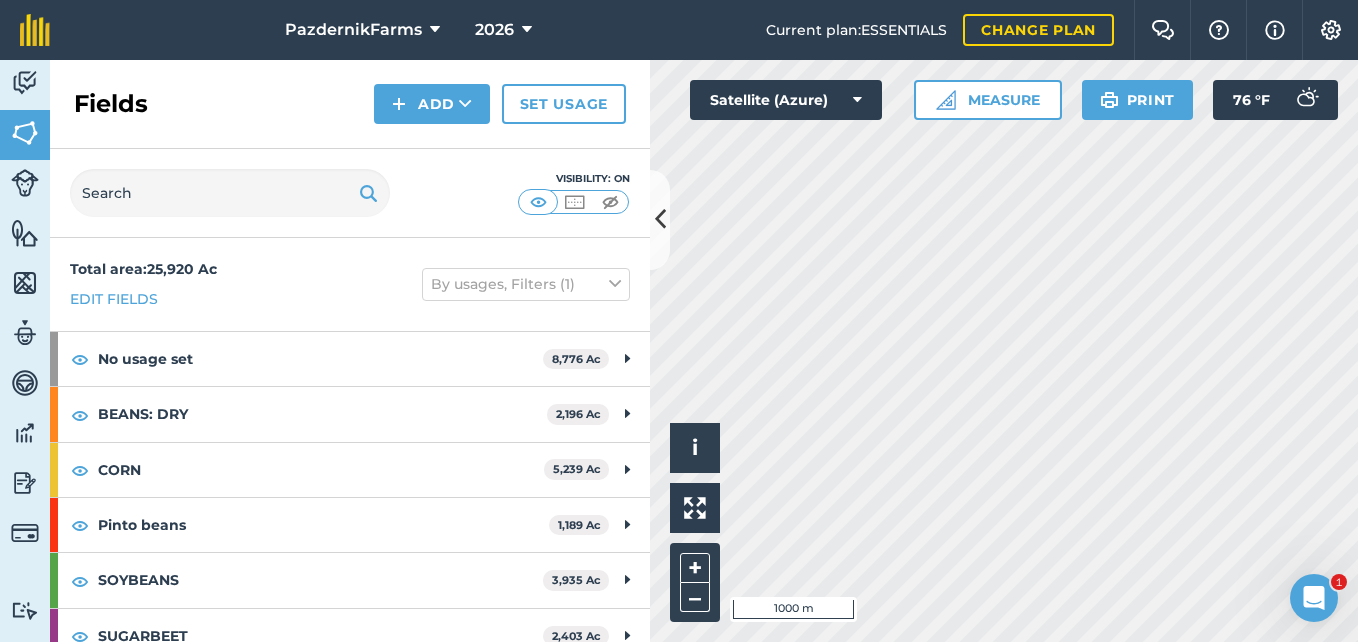 click on "PazdernikFarms 2026 Current plan :  ESSENTIALS   Change plan Farm Chat Help Info Settings PazdernikFarms  -  2026 Reproduced with the permission of  Microsoft Printed on  [DATE] Field usages No usage set BEANS: DRY CORN Pinto beans SOYBEANS SUGARBEET WHEAT Feature types Trees Water Activity Fields Livestock Features Maps Team Vehicles Data Reporting Billing Tutorials Tutorials Fields   Add   Set usage Visibility: On Total area :  25,920   Ac Edit fields By usages, Filters (1) No usage set 8,776   [GEOGRAPHIC_DATA][PERSON_NAME][GEOGRAPHIC_DATA]  156.2   [PERSON_NAME][GEOGRAPHIC_DATA]  147.9   [GEOGRAPHIC_DATA][PERSON_NAME][GEOGRAPHIC_DATA]  269.1   [GEOGRAPHIC_DATA][PERSON_NAME][GEOGRAPHIC_DATA]  302.9   [PERSON_NAME][GEOGRAPHIC_DATA]  282   [GEOGRAPHIC_DATA][PERSON_NAME]  260.1   [PERSON_NAME]  321.9   [PERSON_NAME][GEOGRAPHIC_DATA]  223.7   [PERSON_NAME]  46.57   [PERSON_NAME][GEOGRAPHIC_DATA]  86.64   [PERSON_NAME]  77.41   [PERSON_NAME]  234.2   [PERSON_NAME][GEOGRAPHIC_DATA]  396.8   [PERSON_NAME]  73.83   [PERSON_NAME]  206   [PERSON_NAME][GEOGRAPHIC_DATA]  68.97   [PERSON_NAME]  507.1   [PERSON_NAME][GEOGRAPHIC_DATA]  61.89   [PERSON_NAME]  73.1   [PERSON_NAME][GEOGRAPHIC_DATA]  530.5   [PERSON_NAME]  37.21   [PERSON_NAME]  144   [PERSON_NAME]  151.5   [PERSON_NAME]  122.3   [PERSON_NAME]  114.3   Ac 126.4" at bounding box center (679, 321) 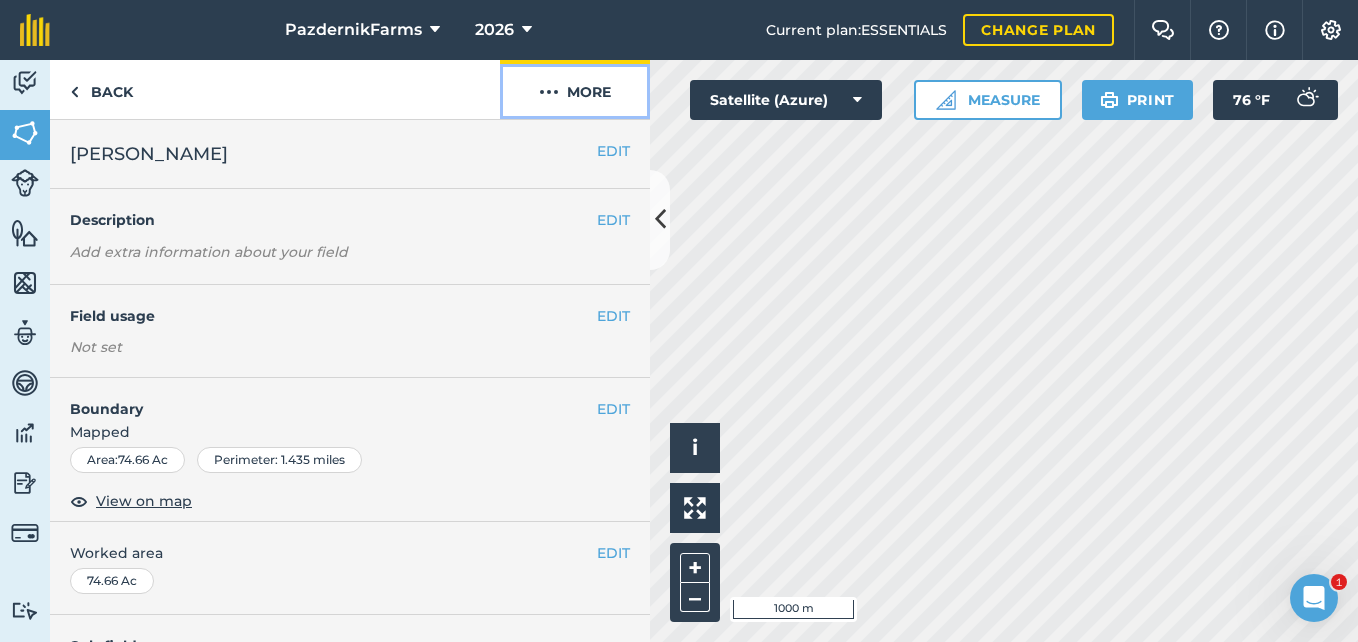 click at bounding box center [549, 92] 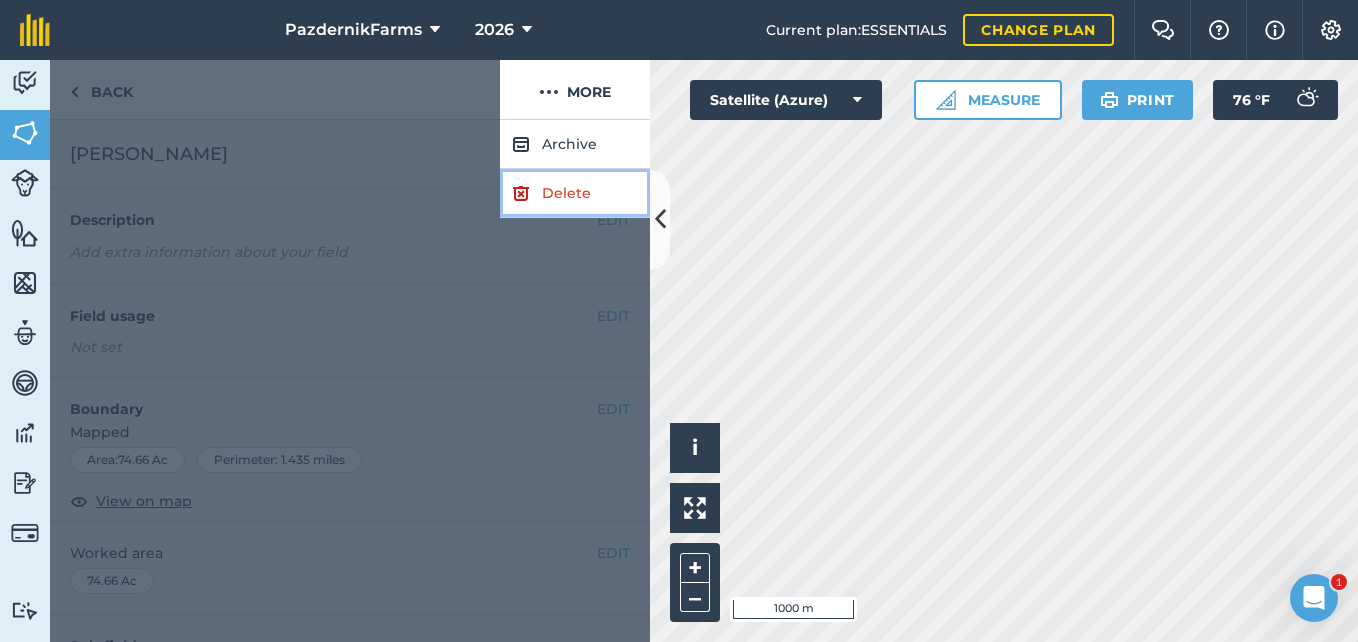click on "Delete" at bounding box center (575, 193) 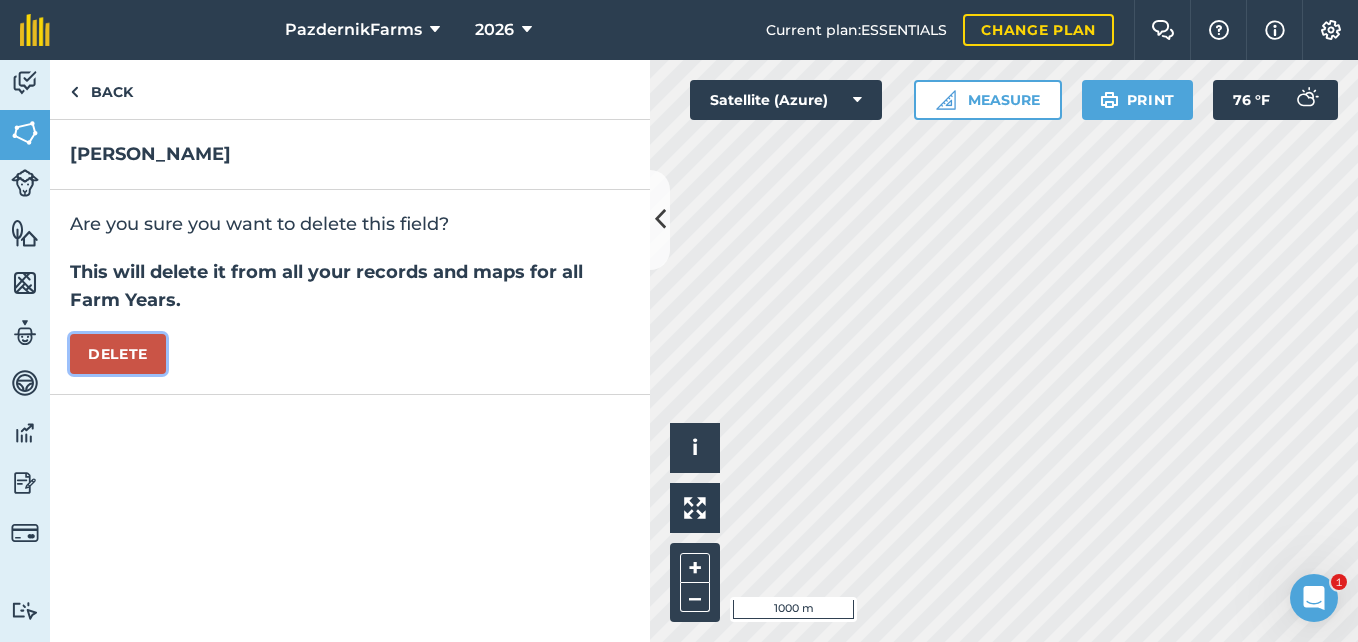 click on "Delete" at bounding box center (118, 354) 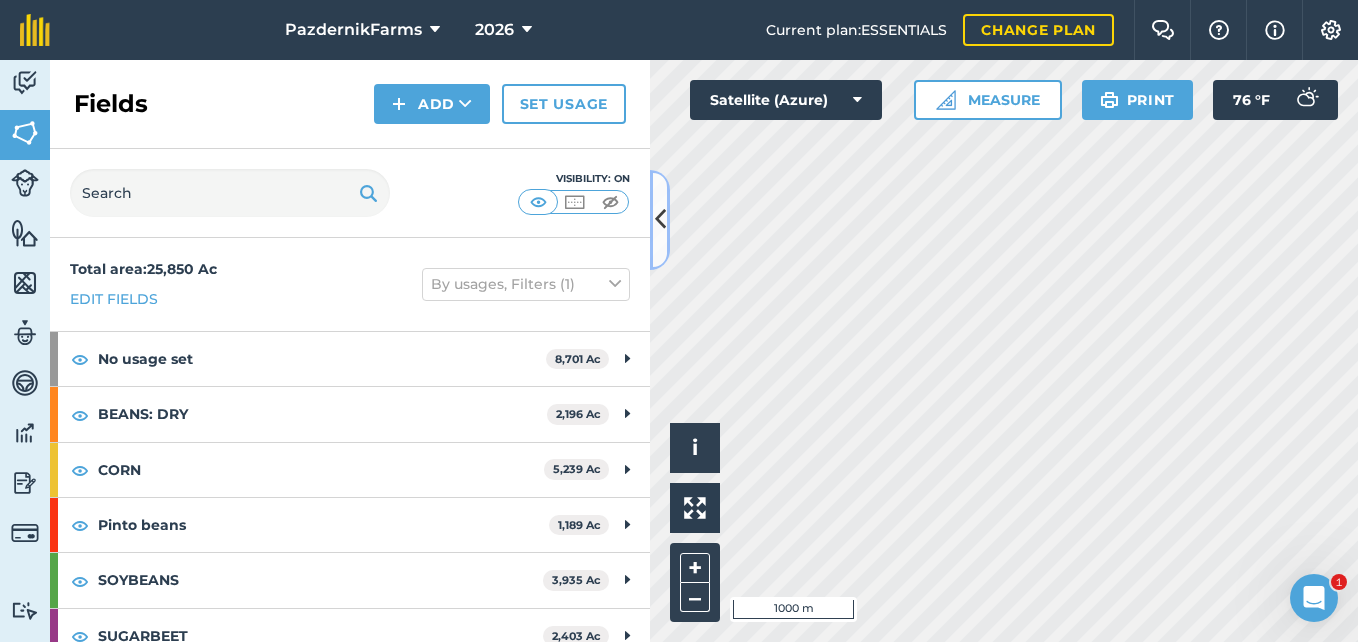 click at bounding box center (660, 220) 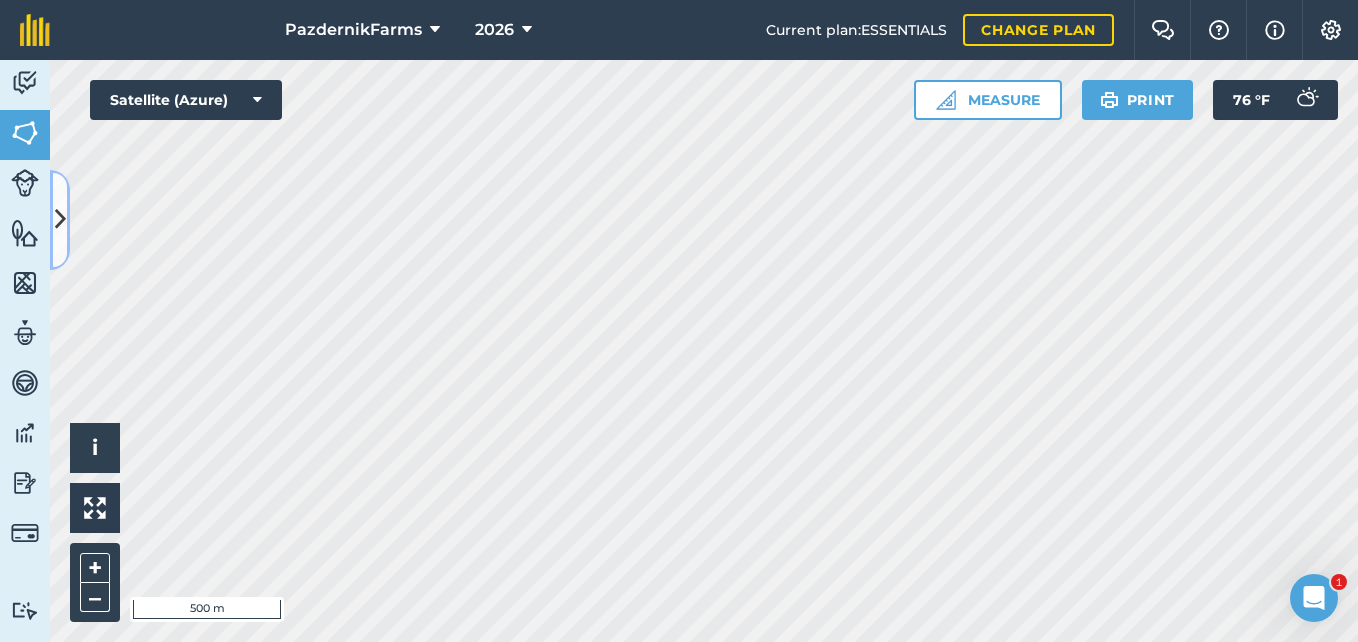 click at bounding box center [60, 219] 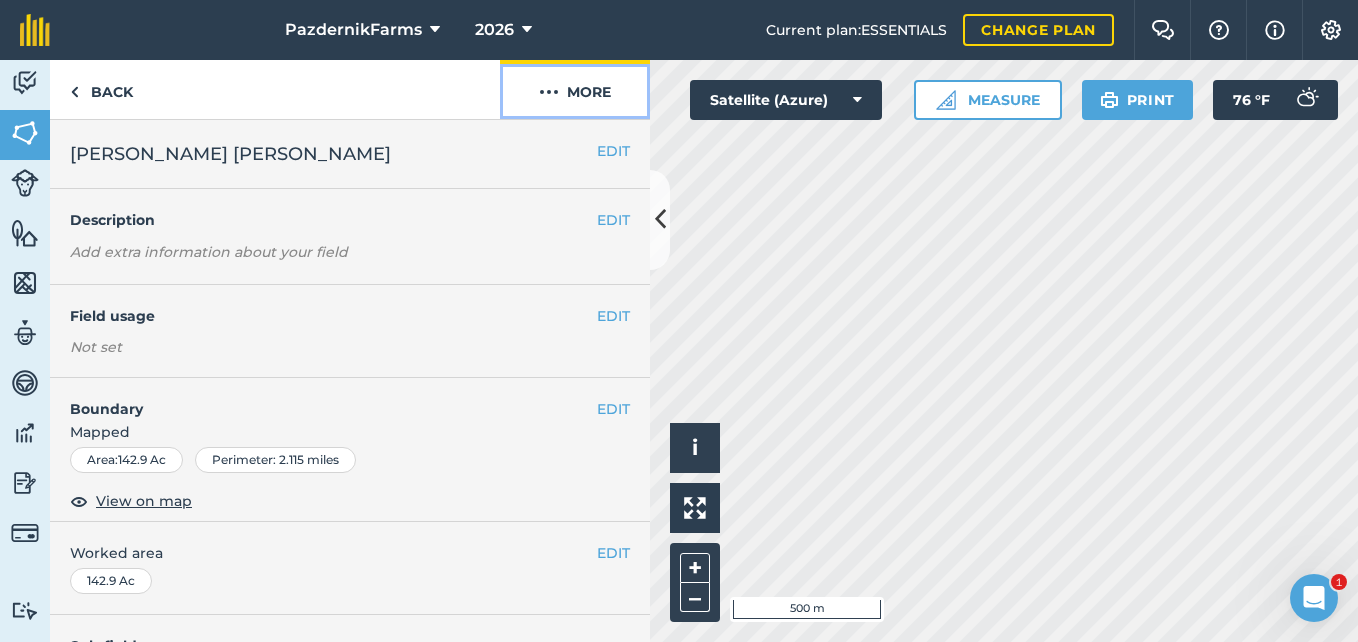 click on "More" at bounding box center [575, 89] 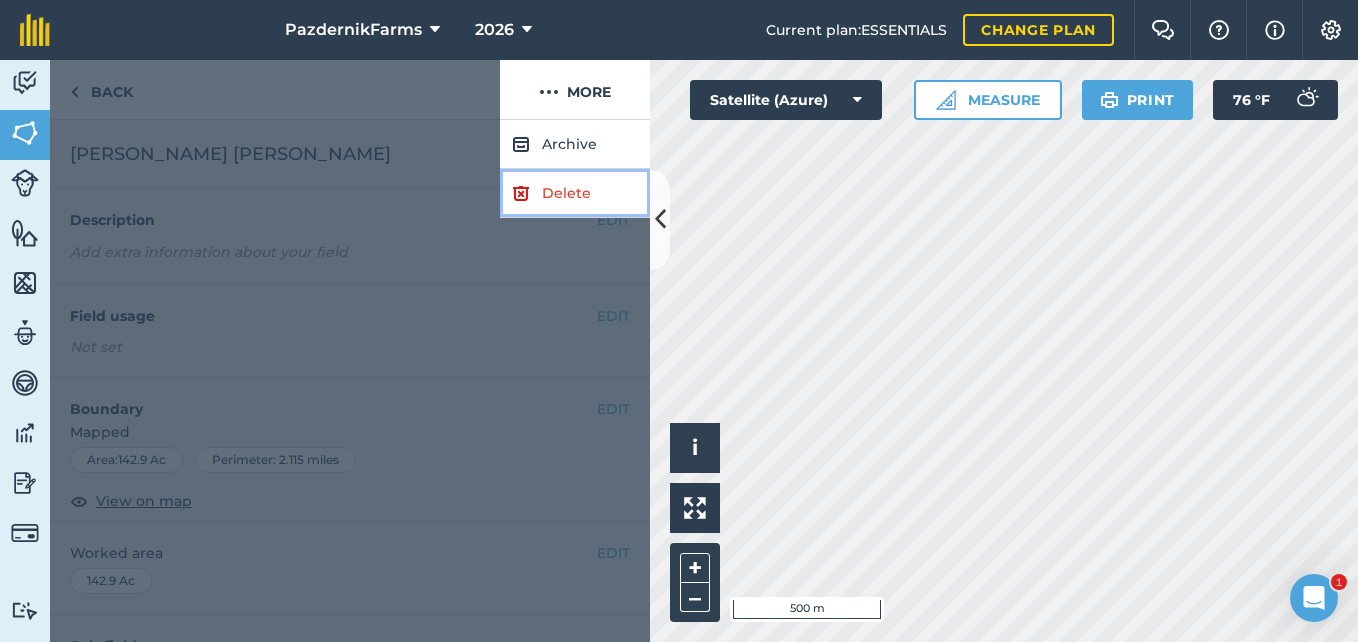 click on "Delete" at bounding box center (575, 193) 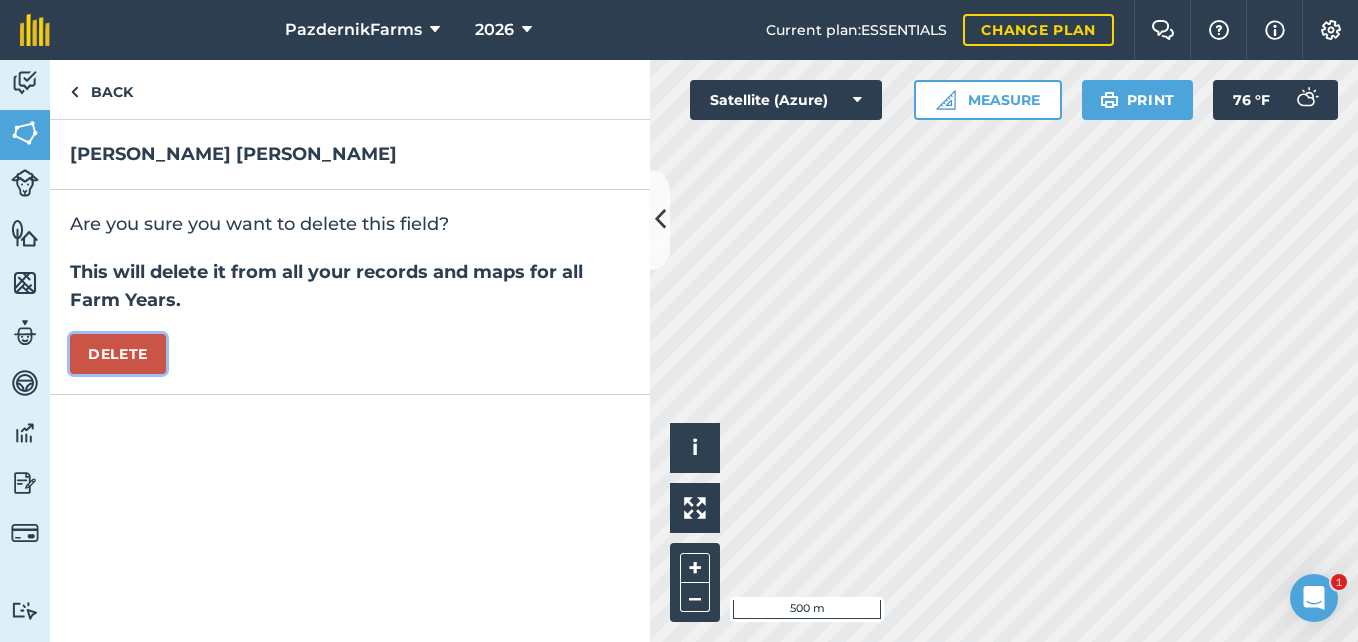 click on "Delete" at bounding box center (118, 354) 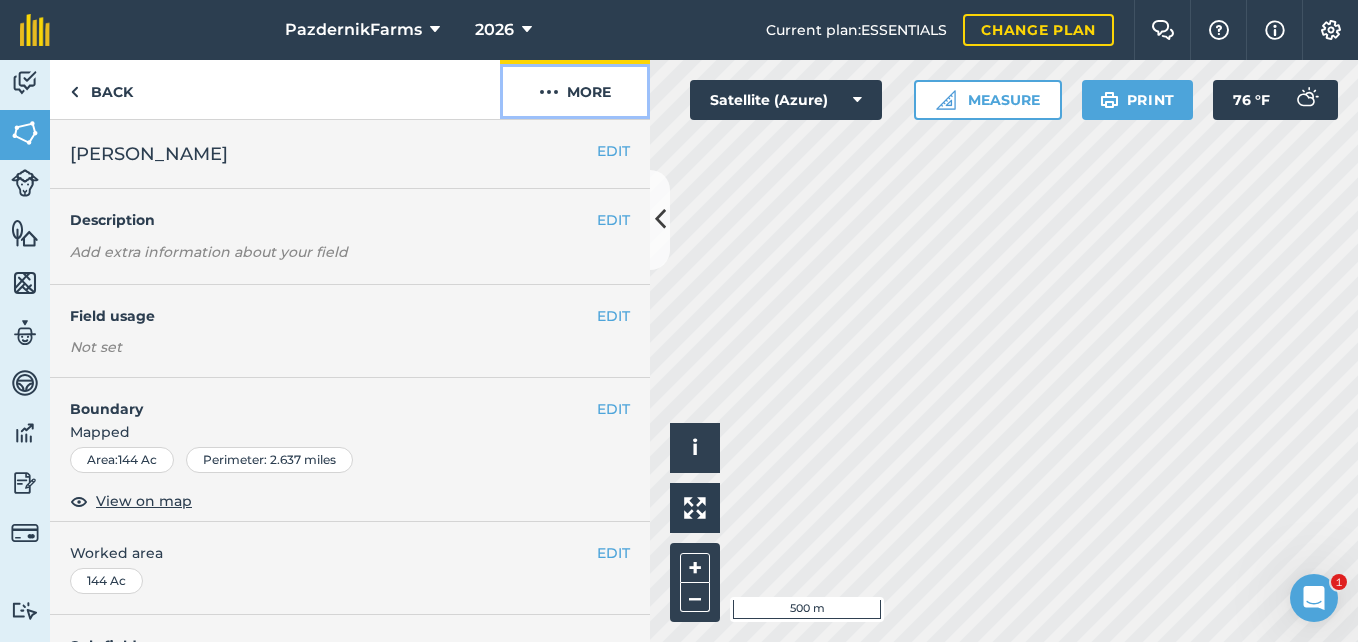 click on "More" at bounding box center (575, 89) 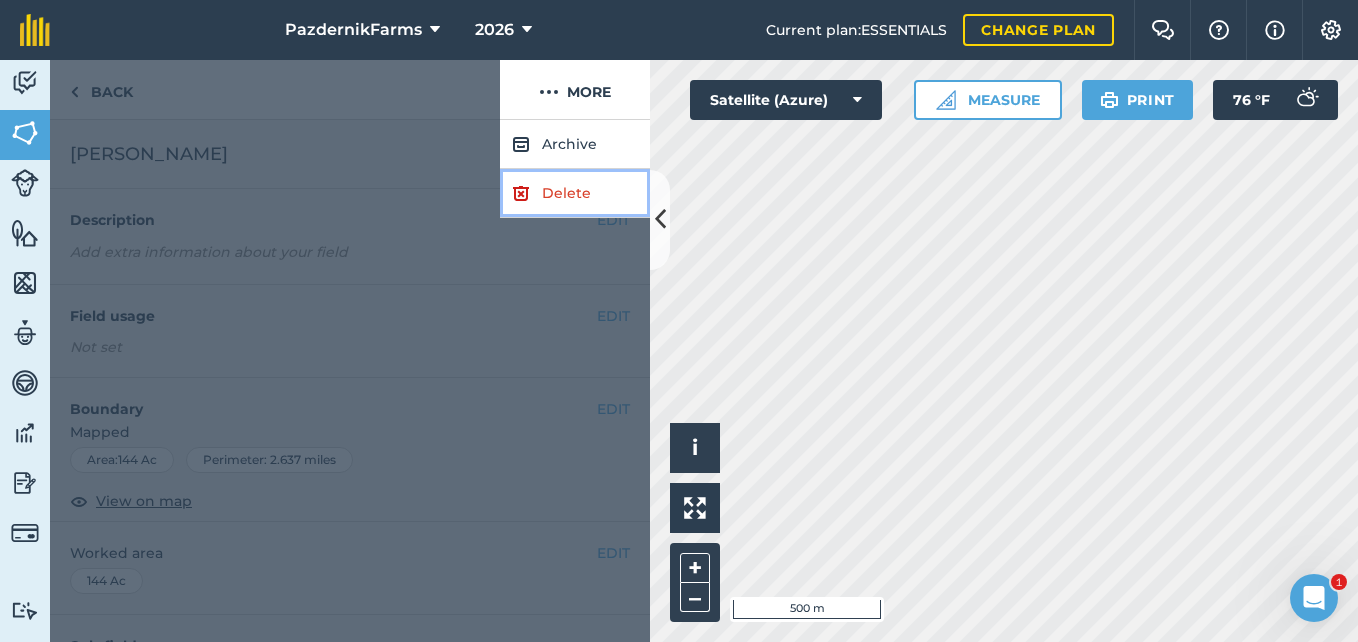click on "Delete" at bounding box center (575, 193) 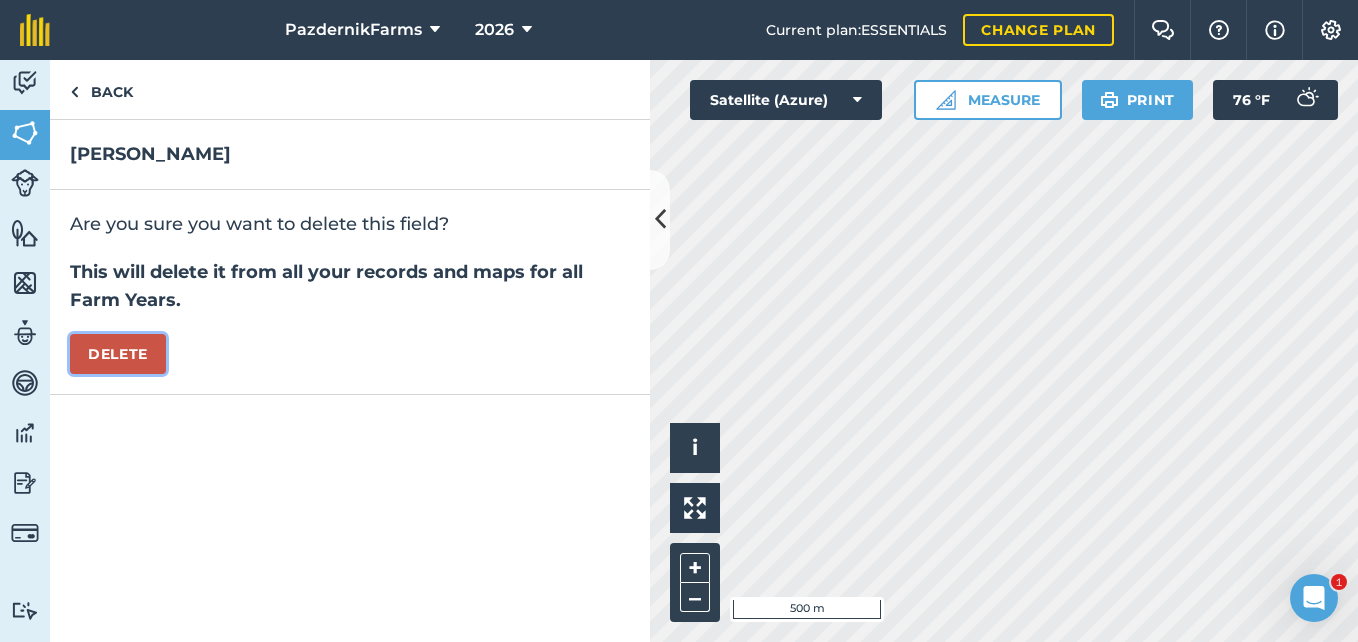 click on "Delete" at bounding box center [118, 354] 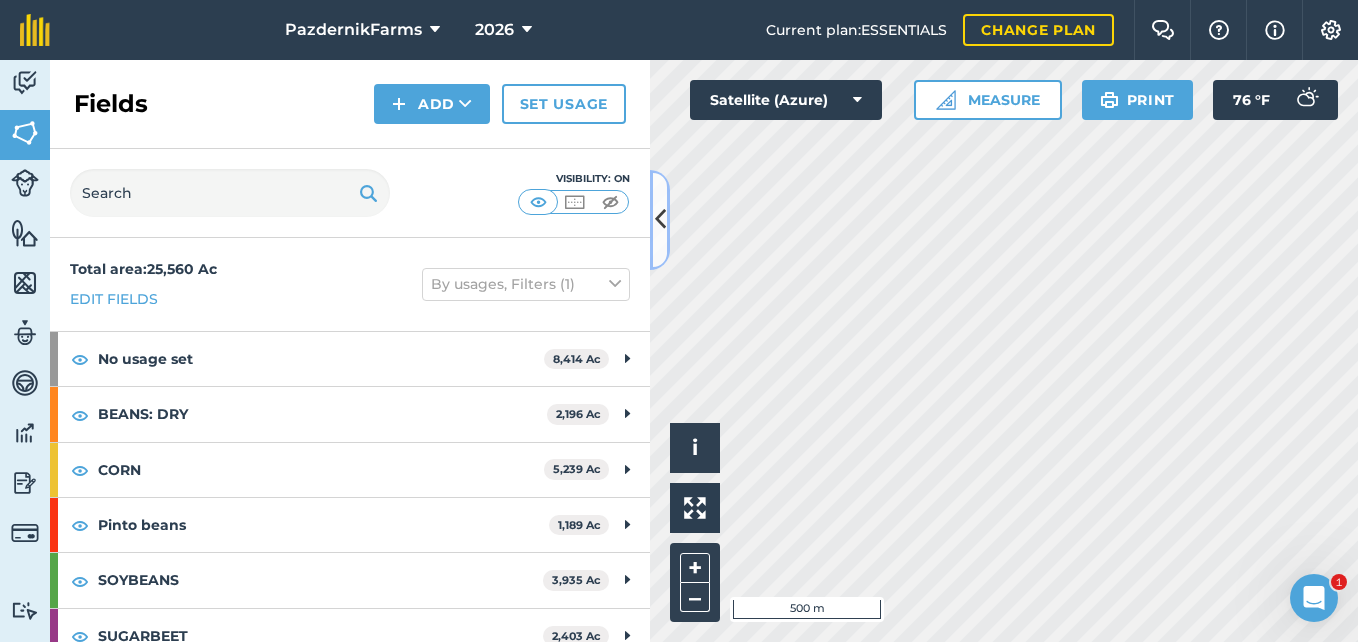 click at bounding box center [660, 220] 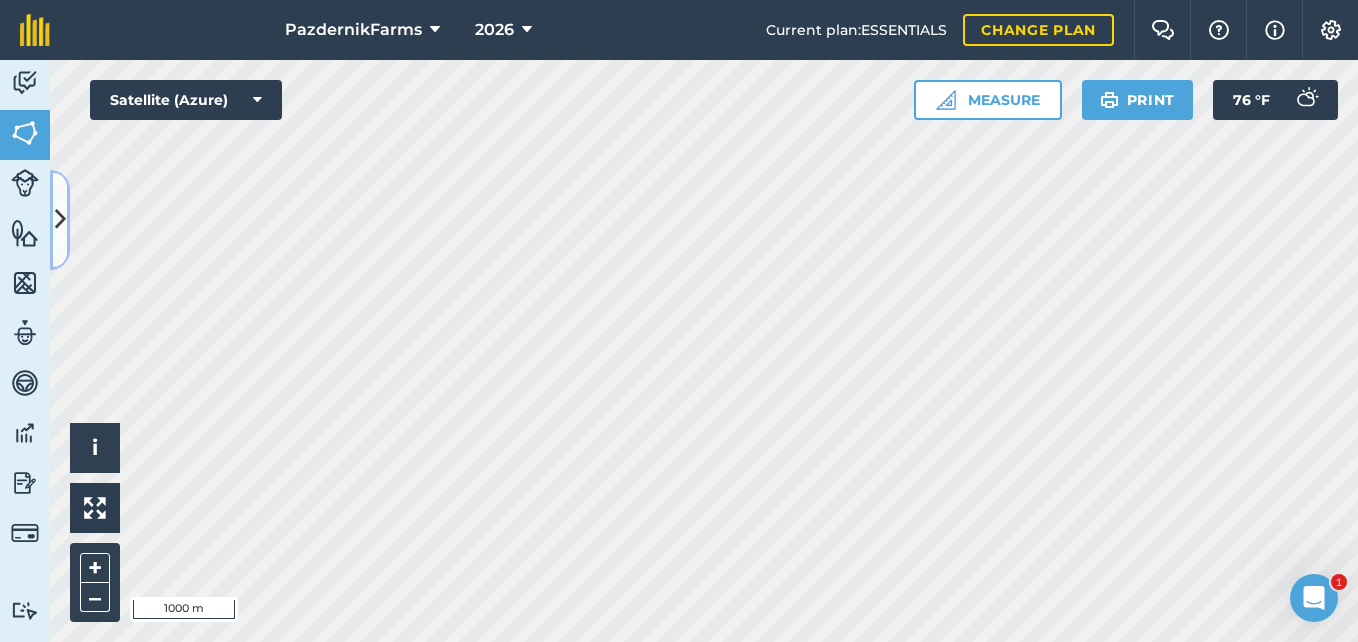 click at bounding box center (60, 220) 